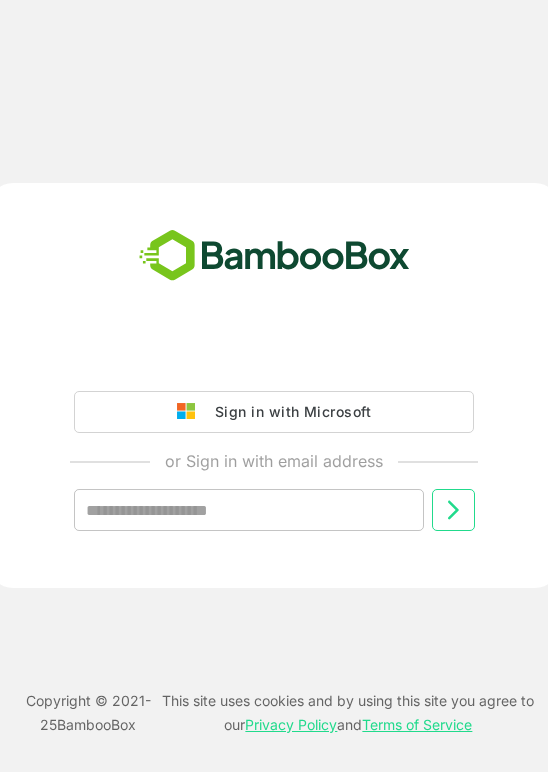scroll, scrollTop: 0, scrollLeft: 0, axis: both 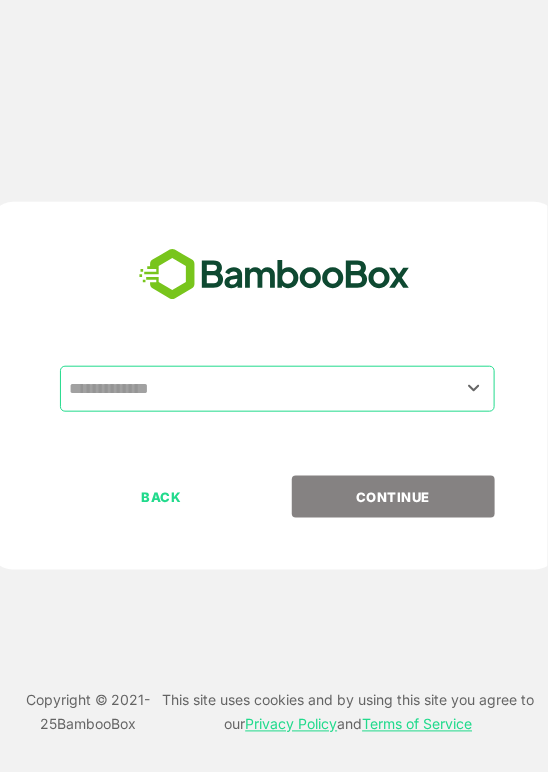 click at bounding box center (277, 389) 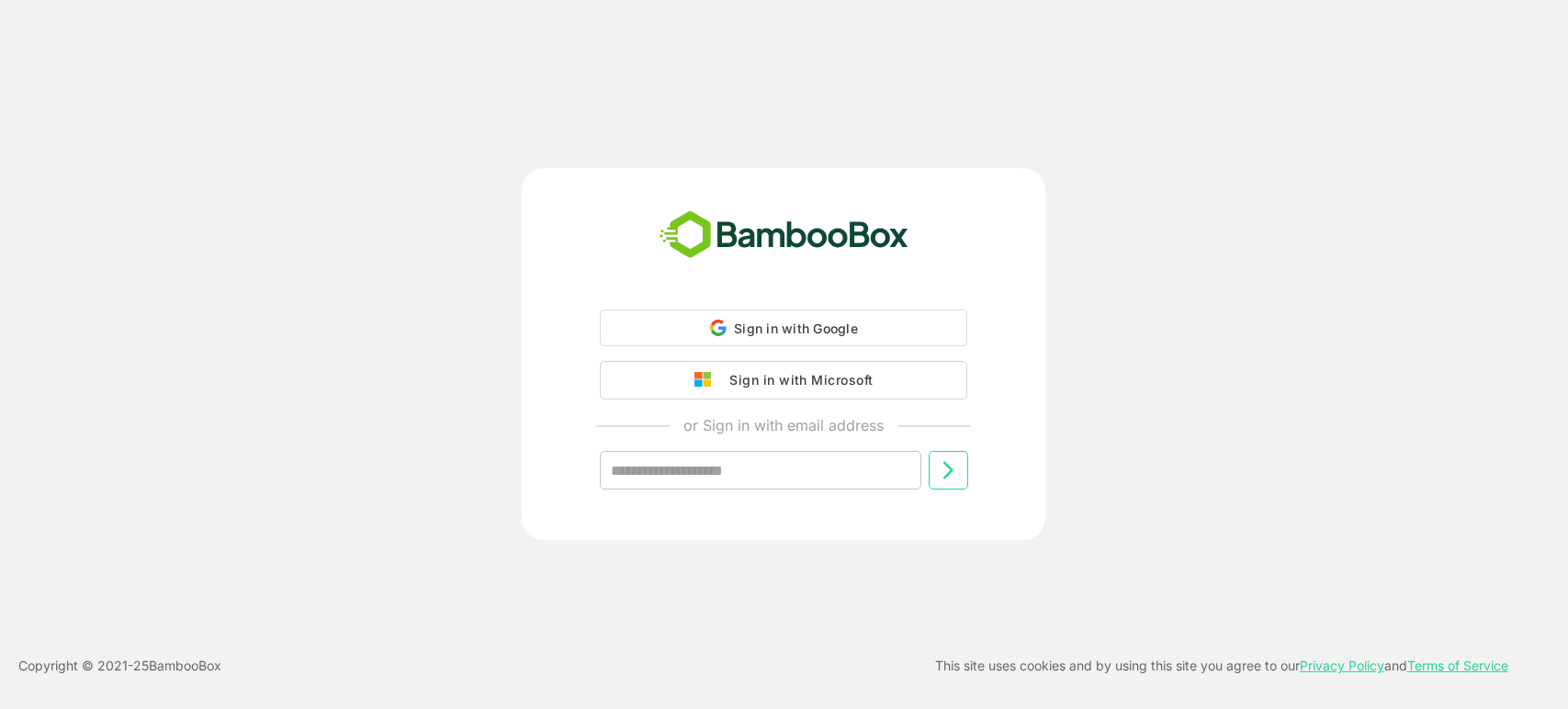 scroll, scrollTop: 0, scrollLeft: 0, axis: both 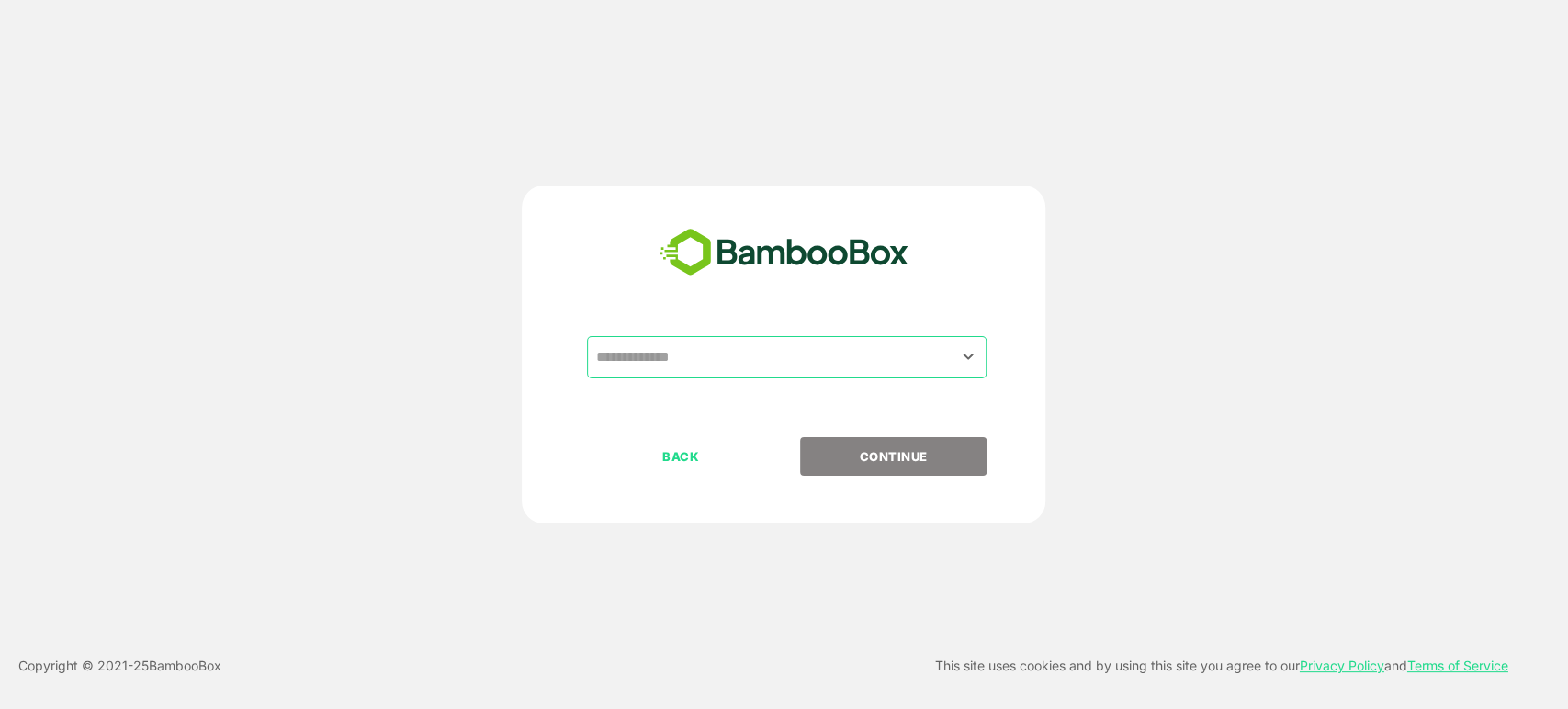 click at bounding box center [786, 357] 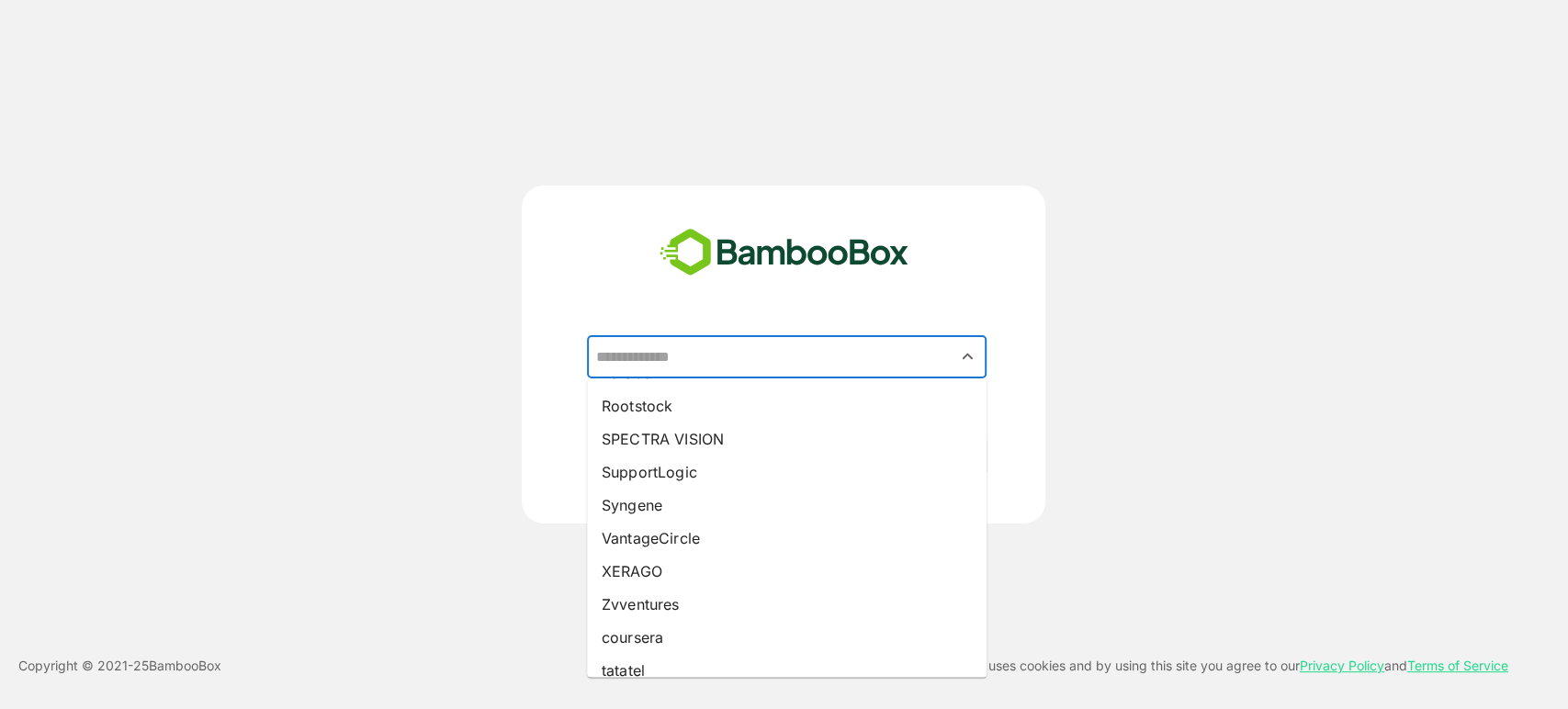 scroll, scrollTop: 377, scrollLeft: 0, axis: vertical 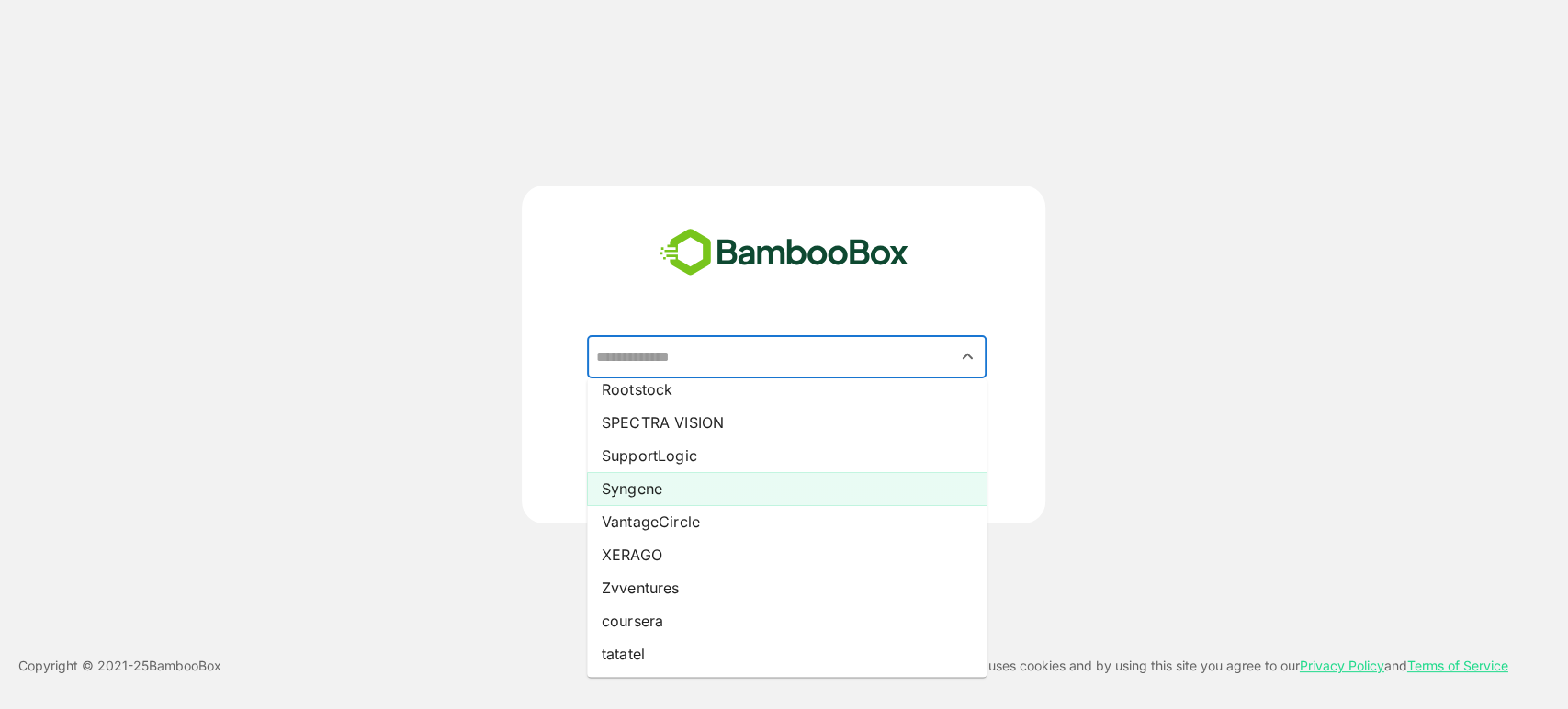 click on "Syngene" at bounding box center [786, 489] 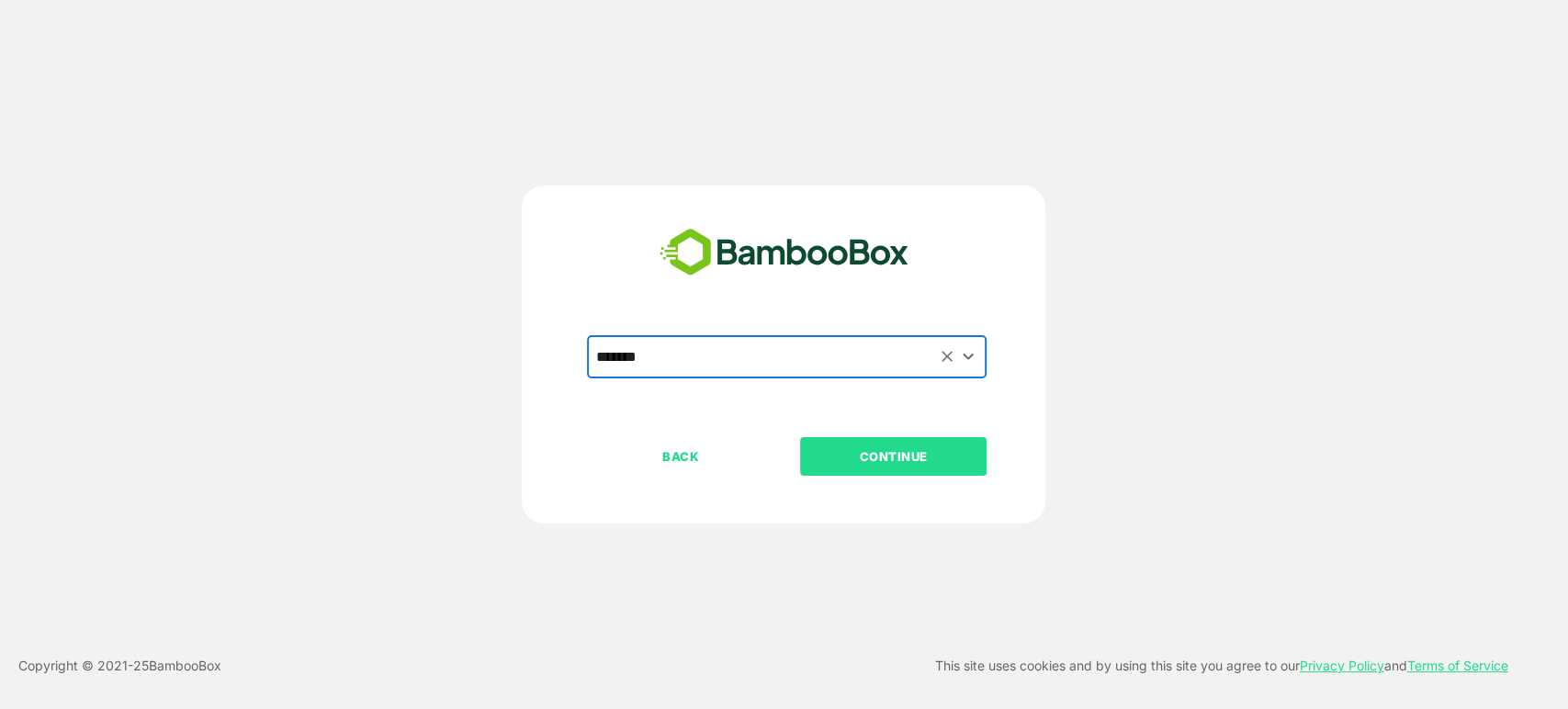 click on "CONTINUE" at bounding box center (894, 456) 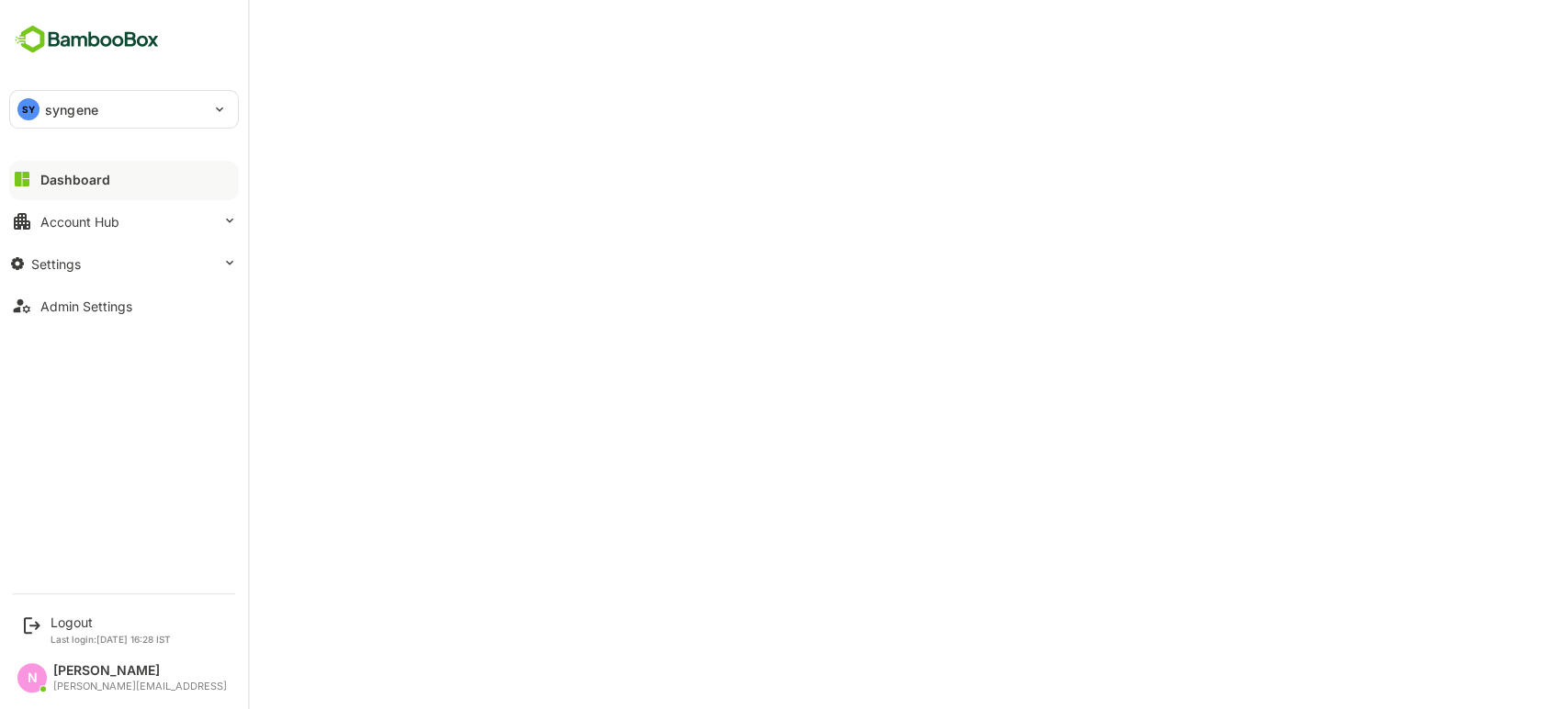 click on "Account Hub" at bounding box center (80, 221) 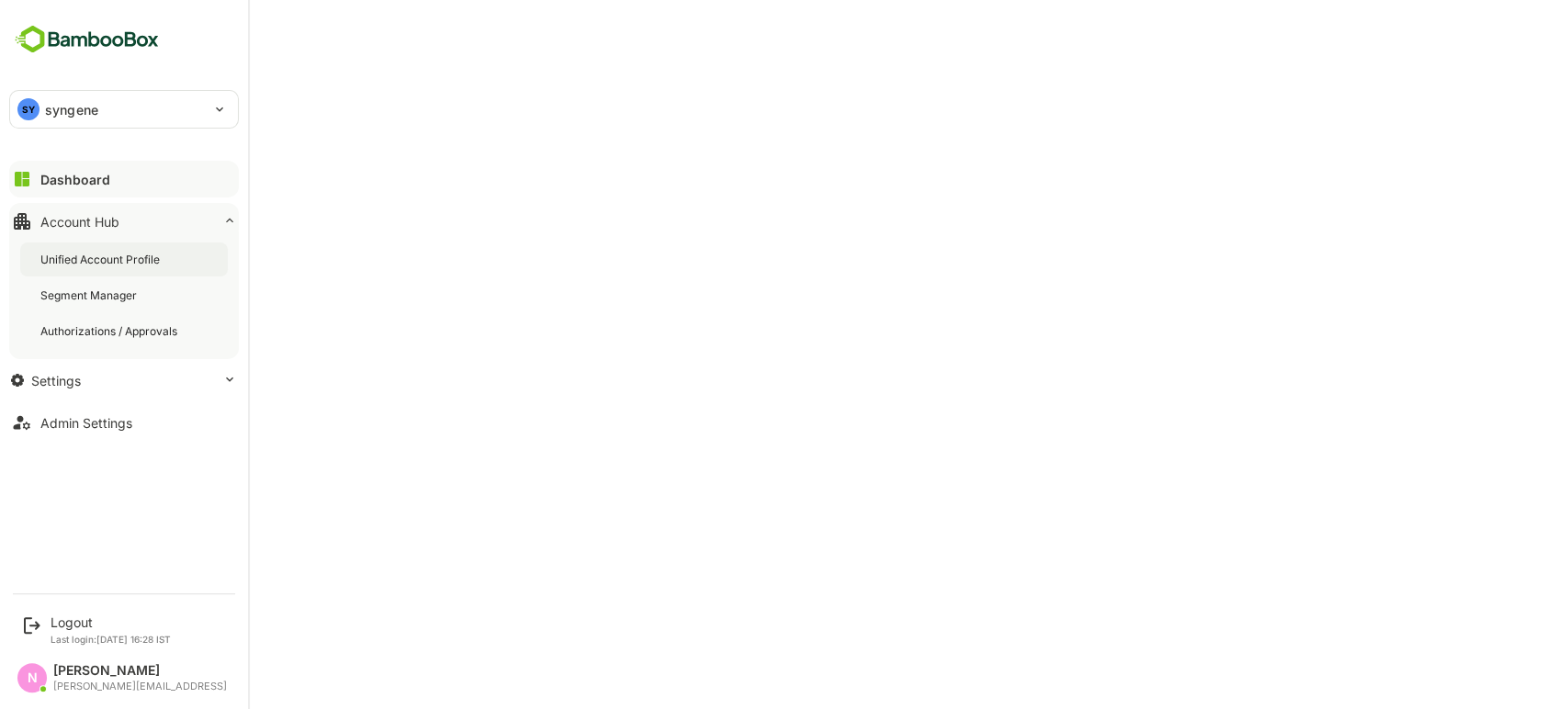click on "Unified Account Profile" at bounding box center [102, 259] 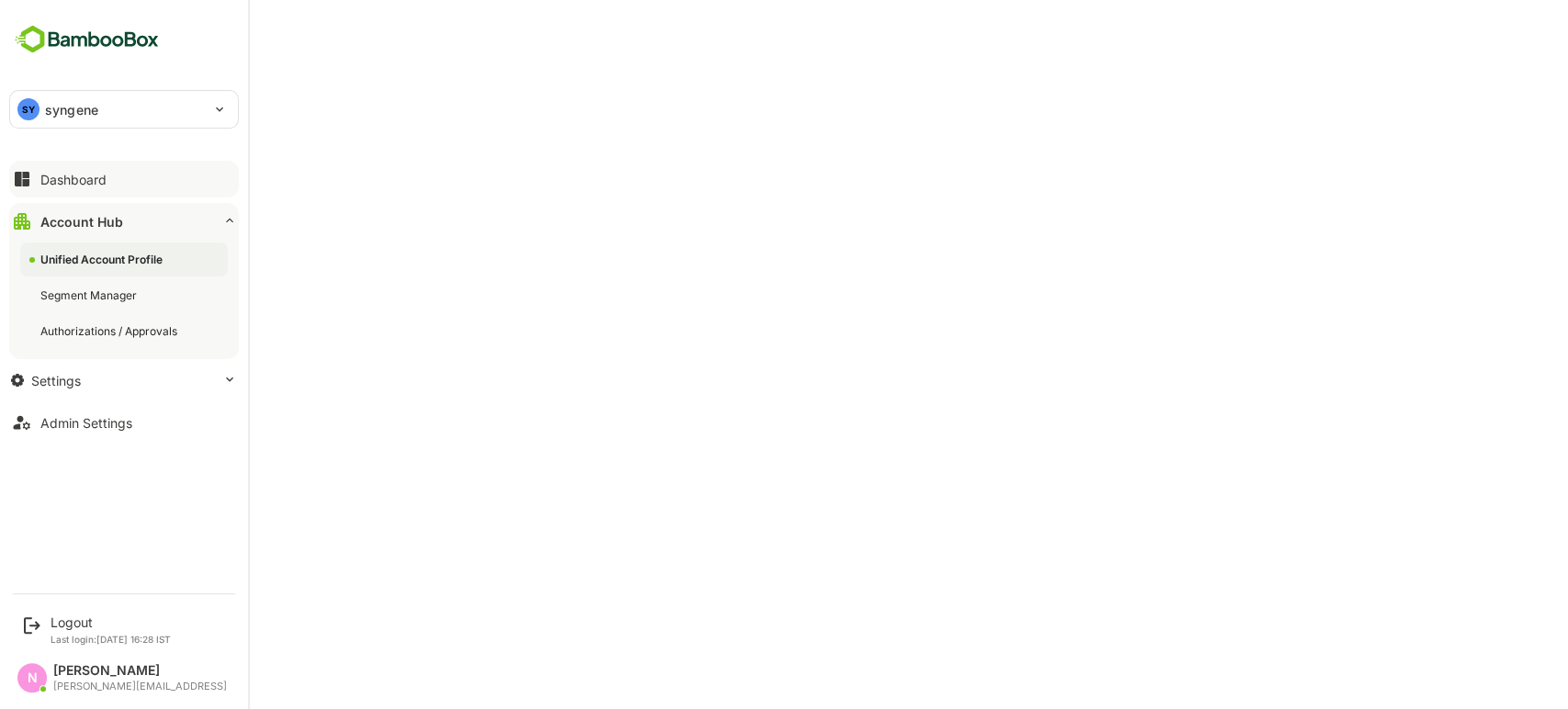 click on "Dashboard" at bounding box center [124, 179] 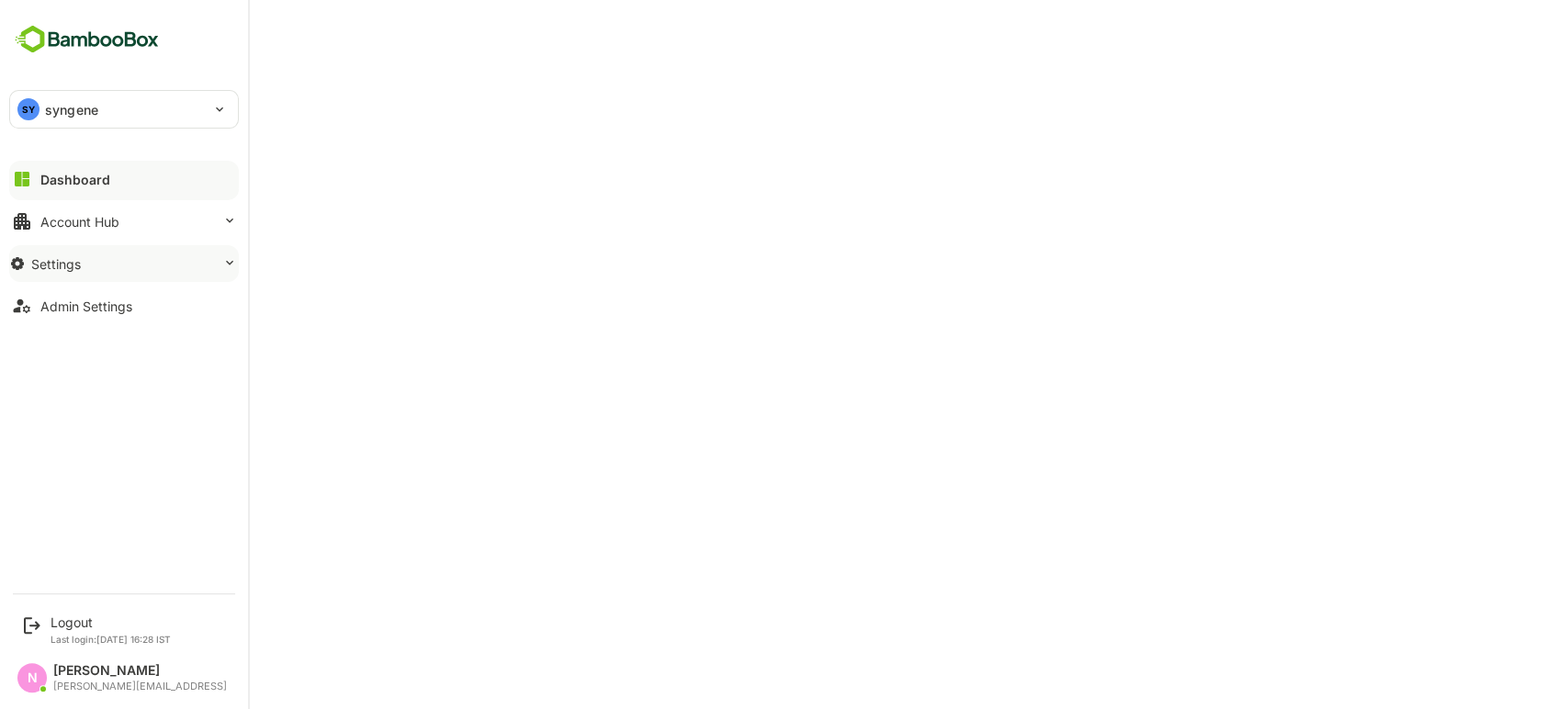 click on "Settings" at bounding box center (124, 264) 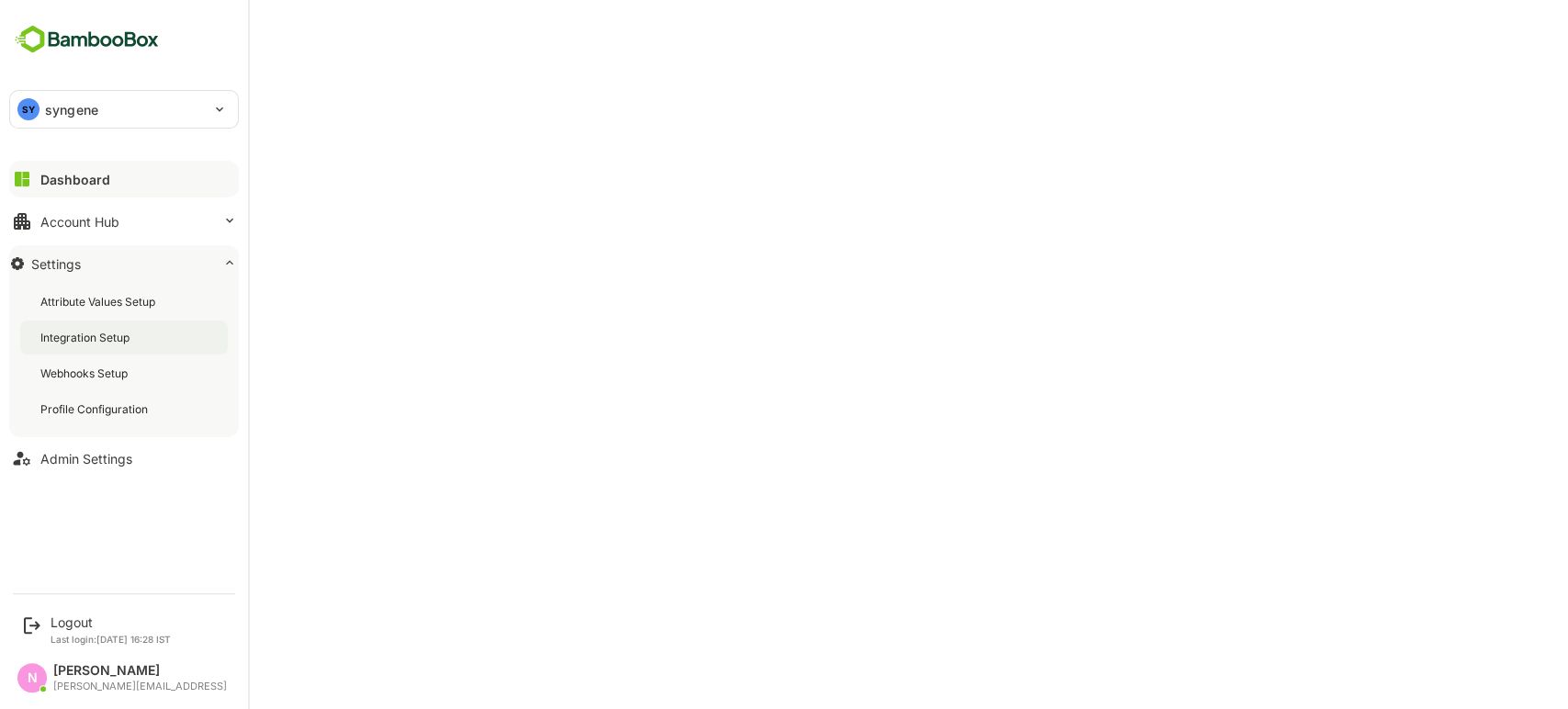 click on "Integration Setup" at bounding box center [124, 337] 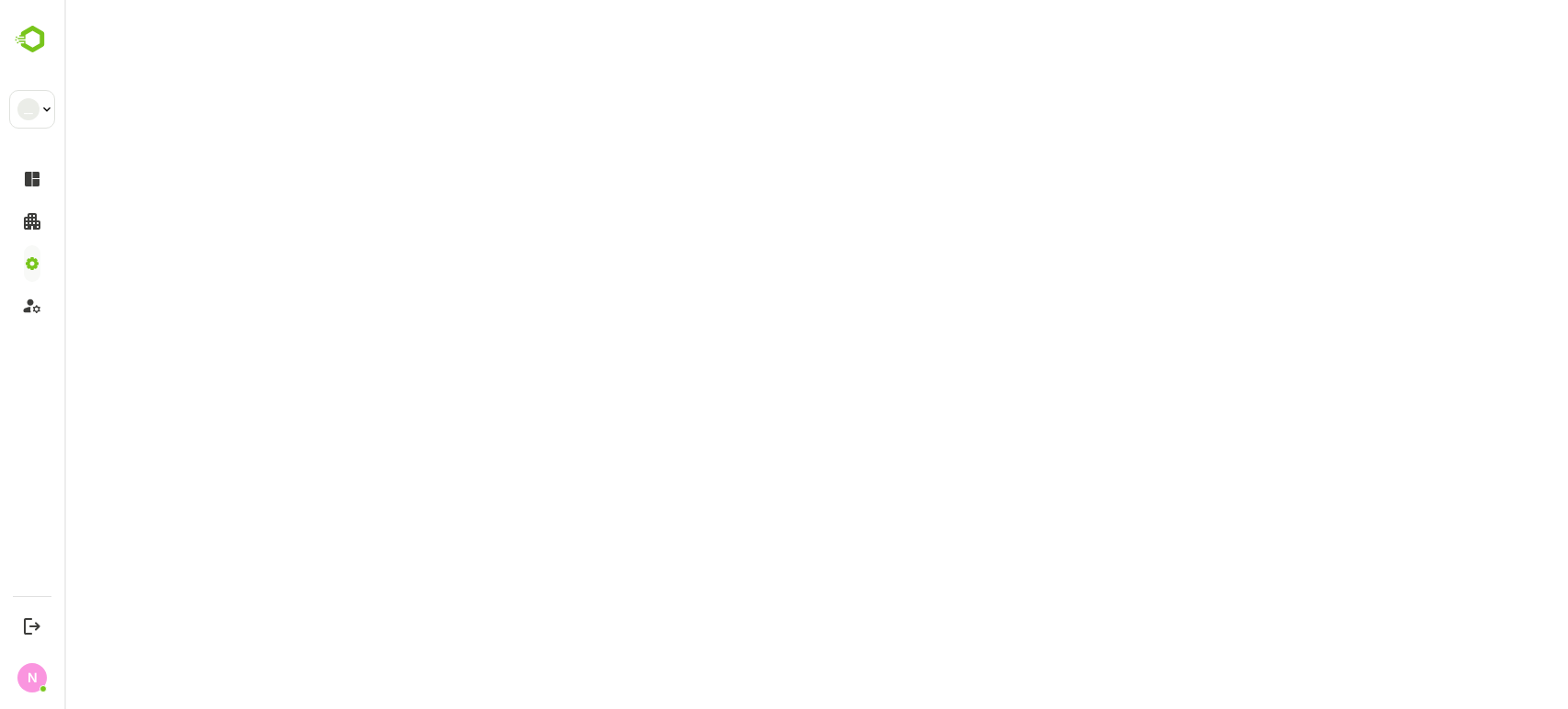 scroll, scrollTop: 0, scrollLeft: 0, axis: both 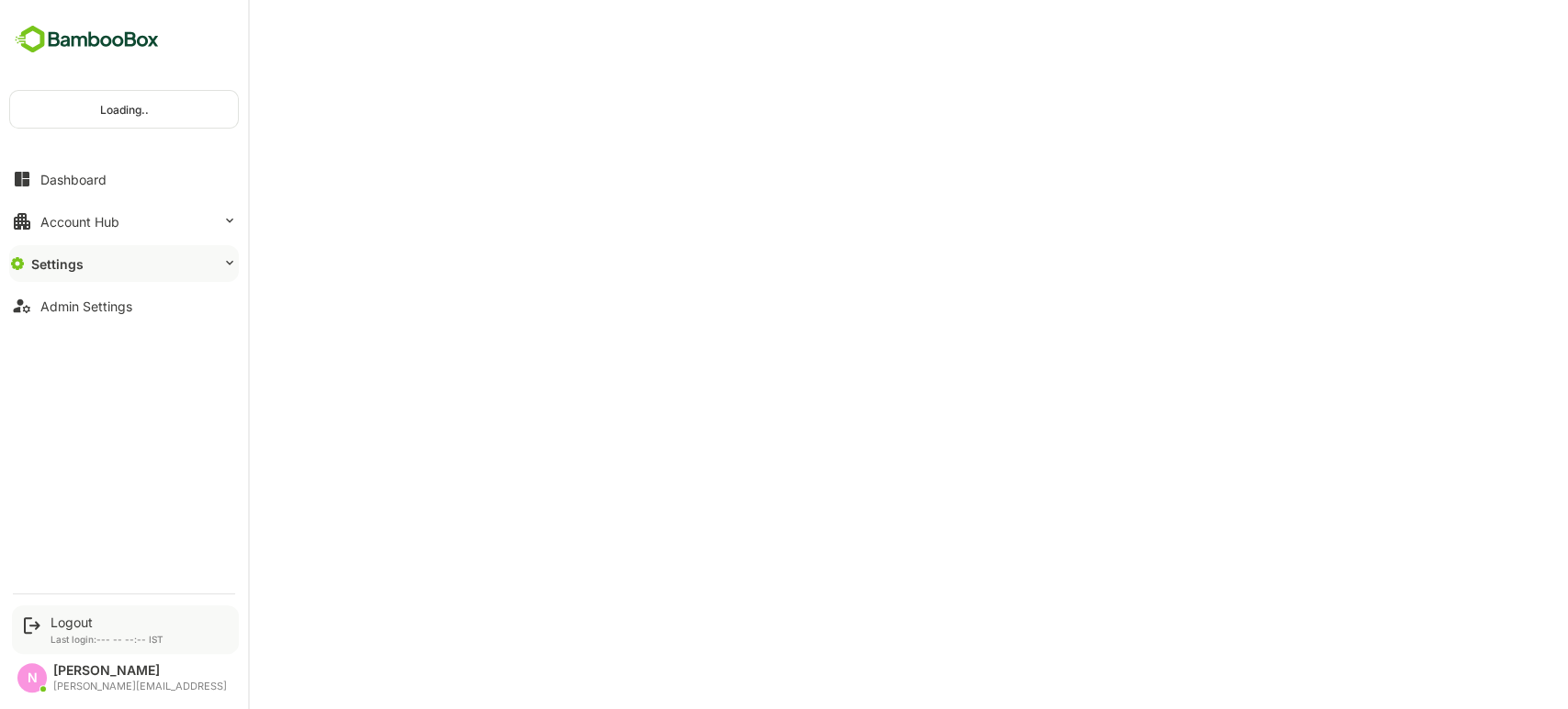 click 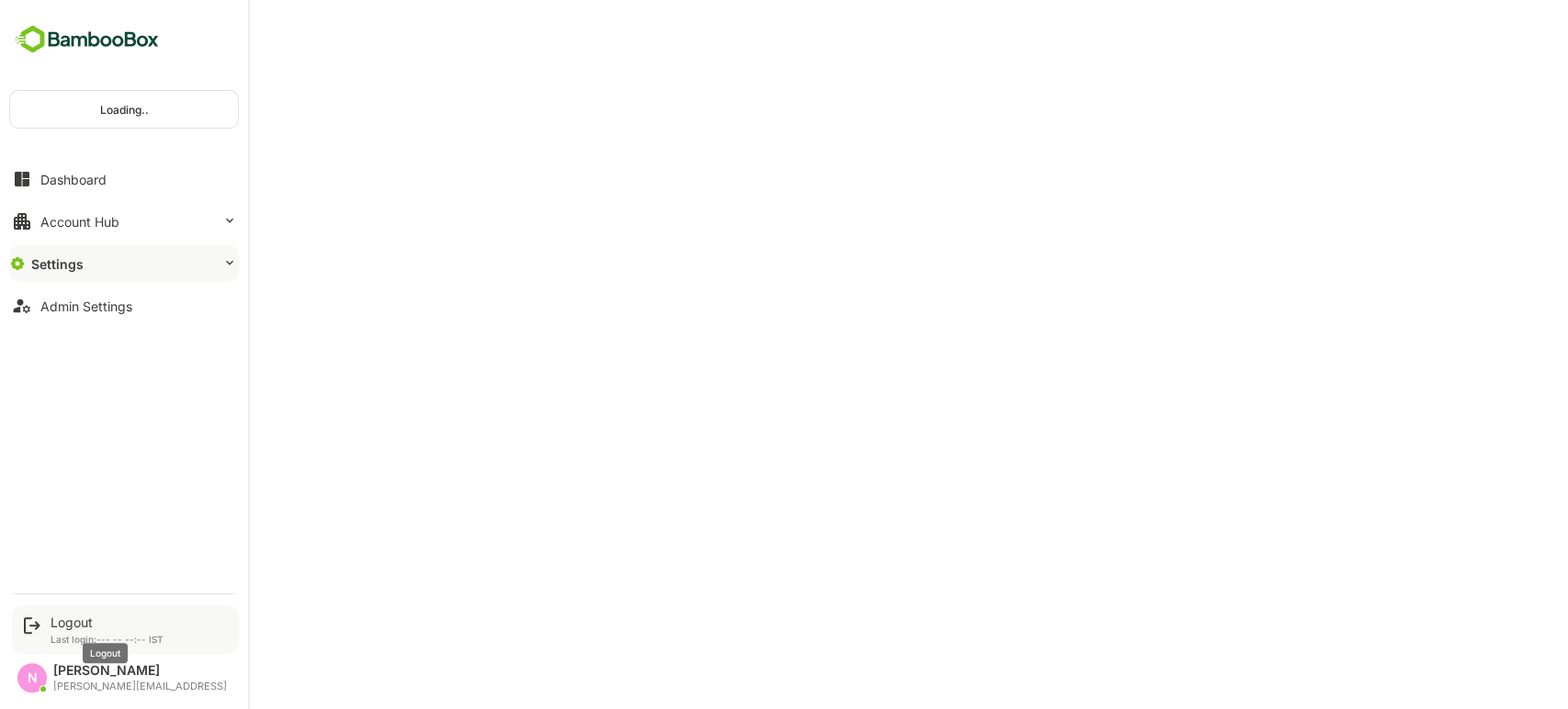 click on "Logout" at bounding box center [107, 622] 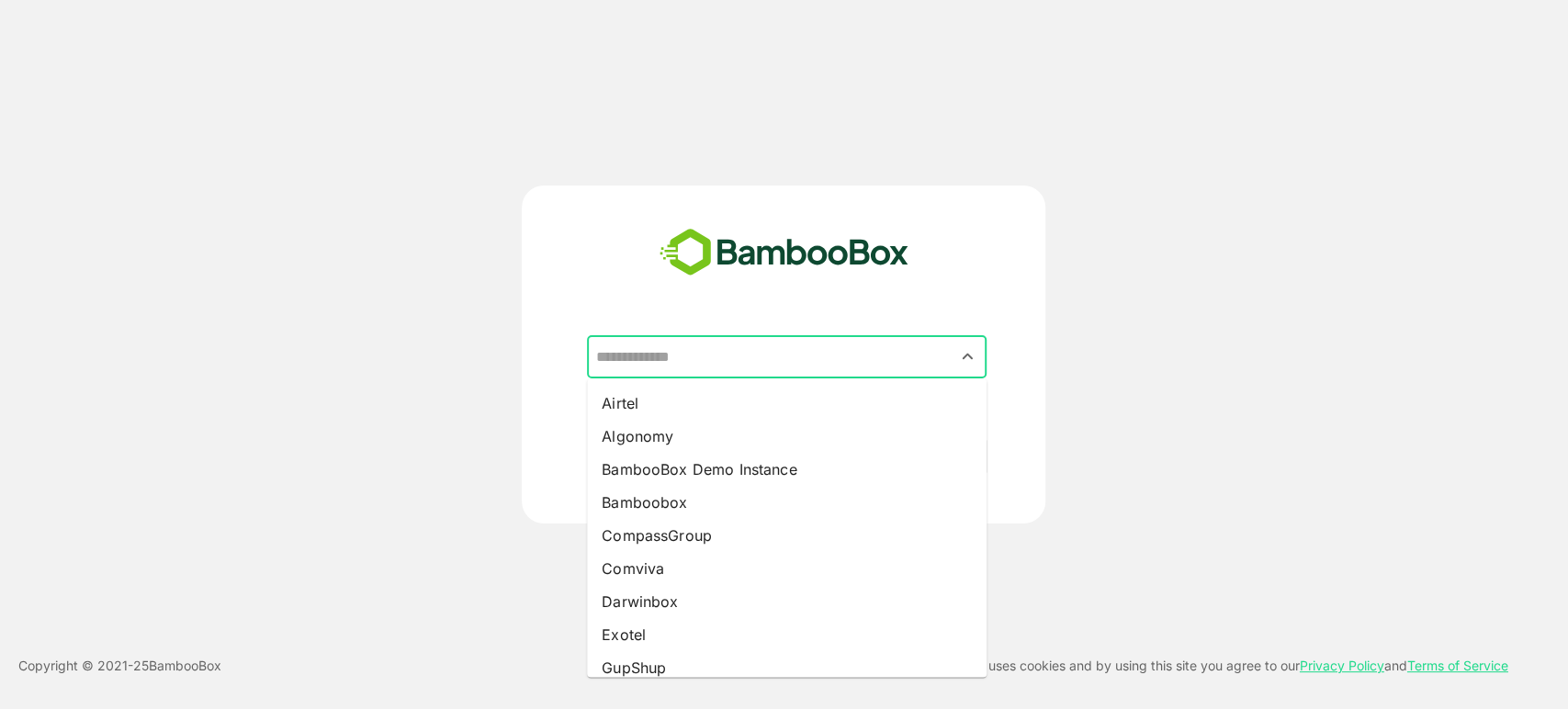 click at bounding box center (786, 357) 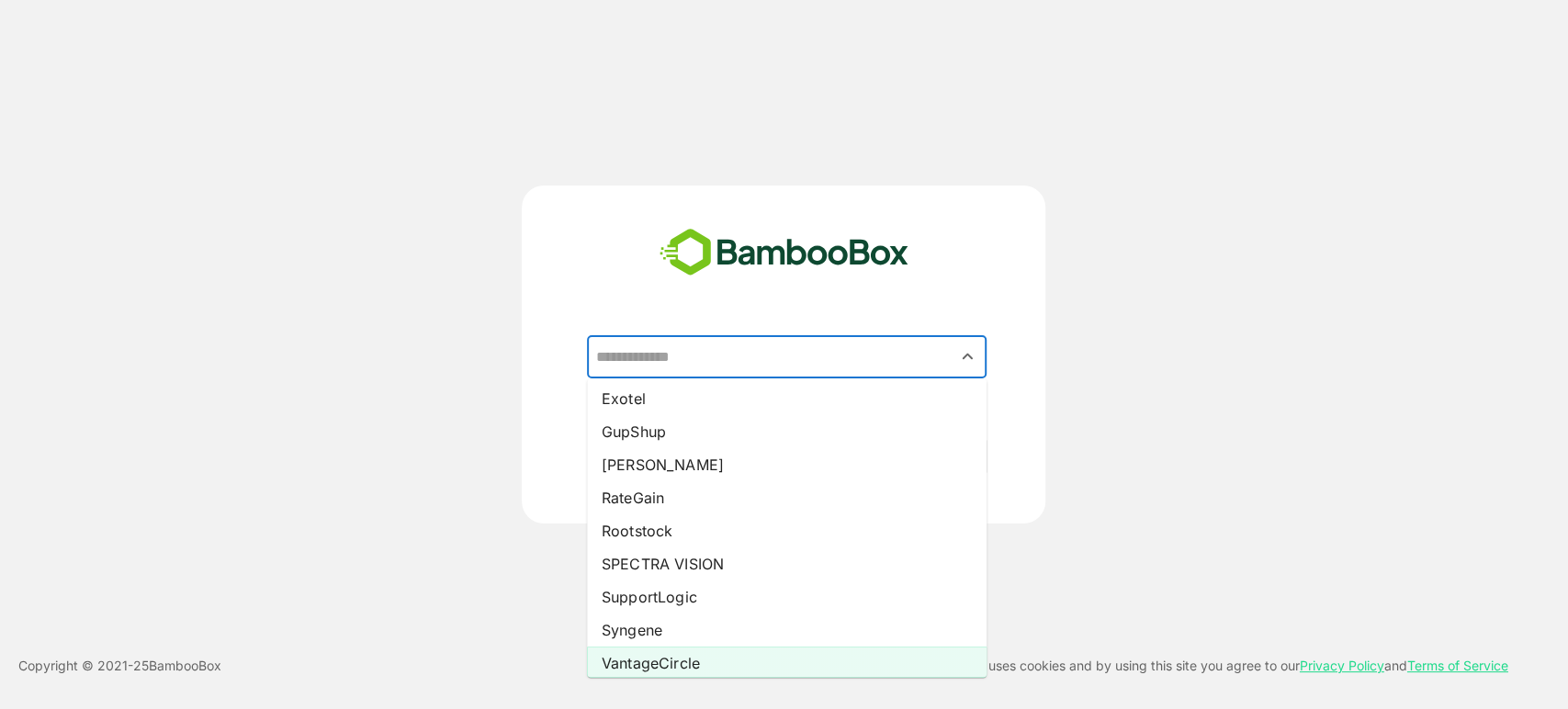 scroll, scrollTop: 377, scrollLeft: 0, axis: vertical 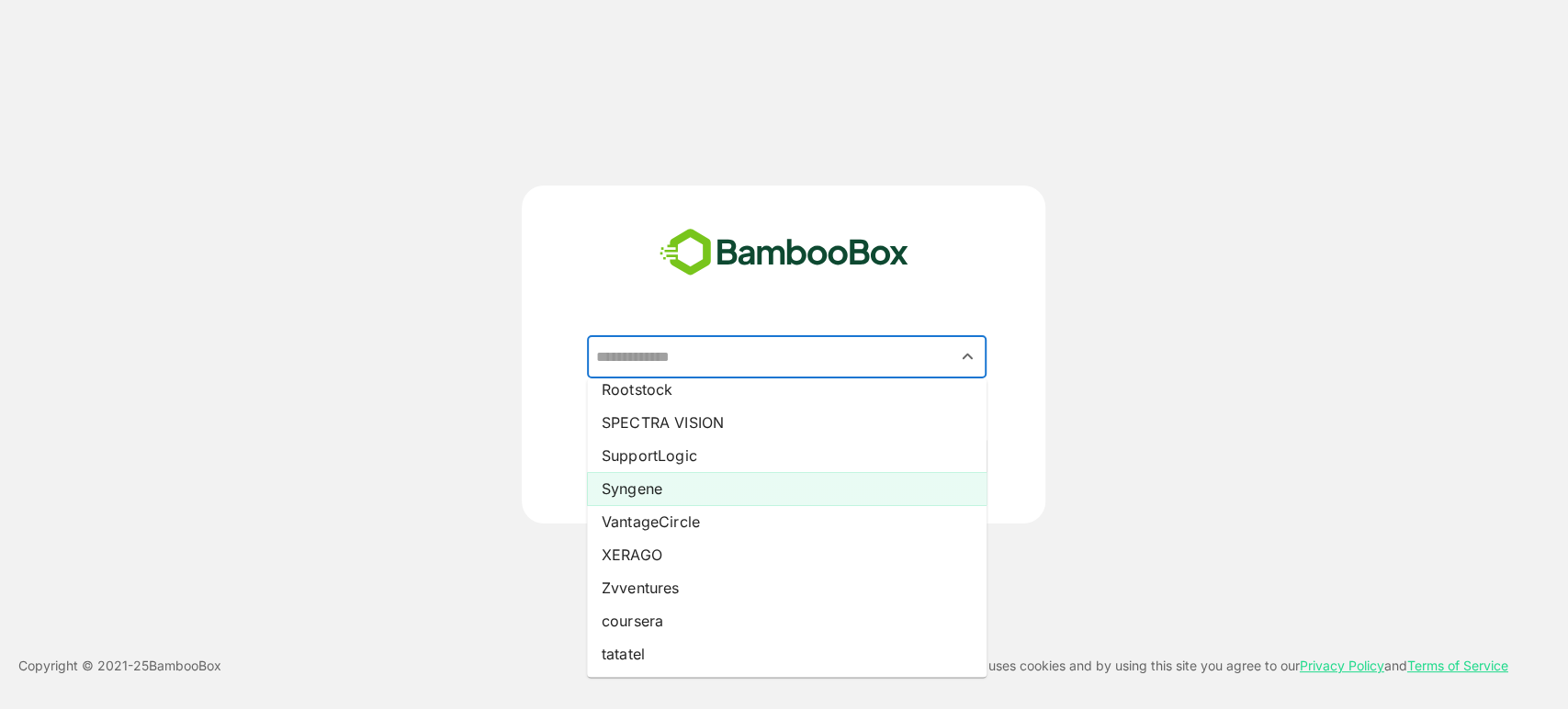 click on "Syngene" at bounding box center (786, 489) 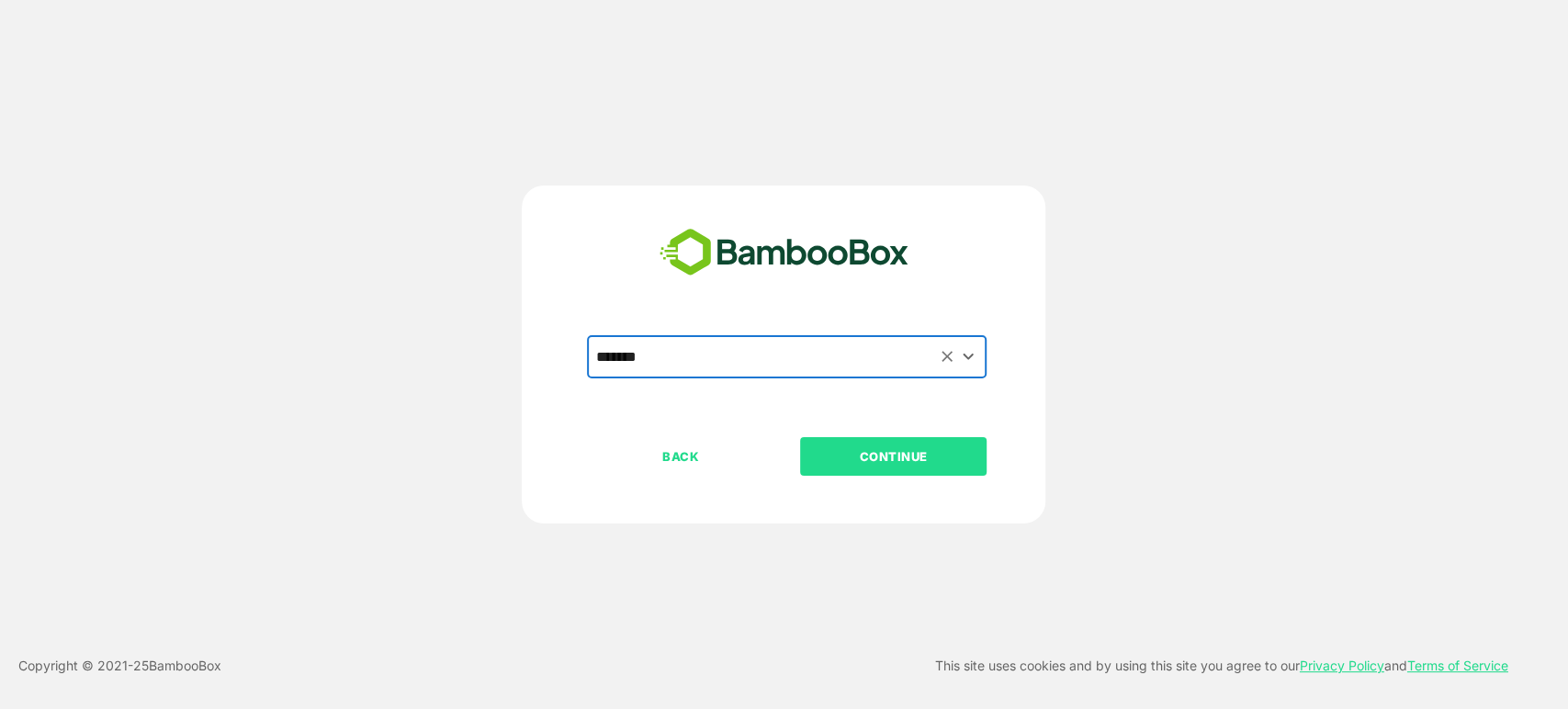 click on "CONTINUE" at bounding box center (894, 456) 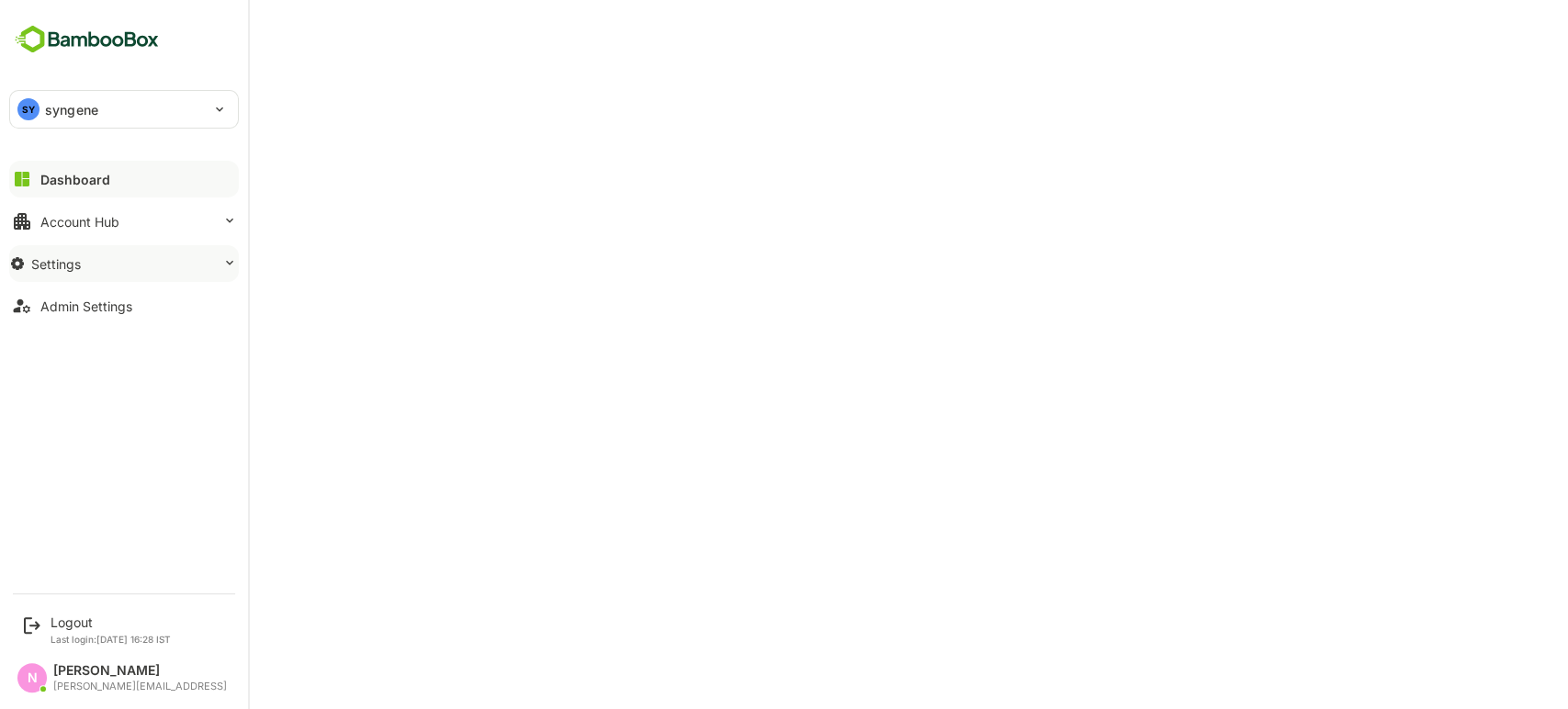 click on "Settings" at bounding box center [124, 264] 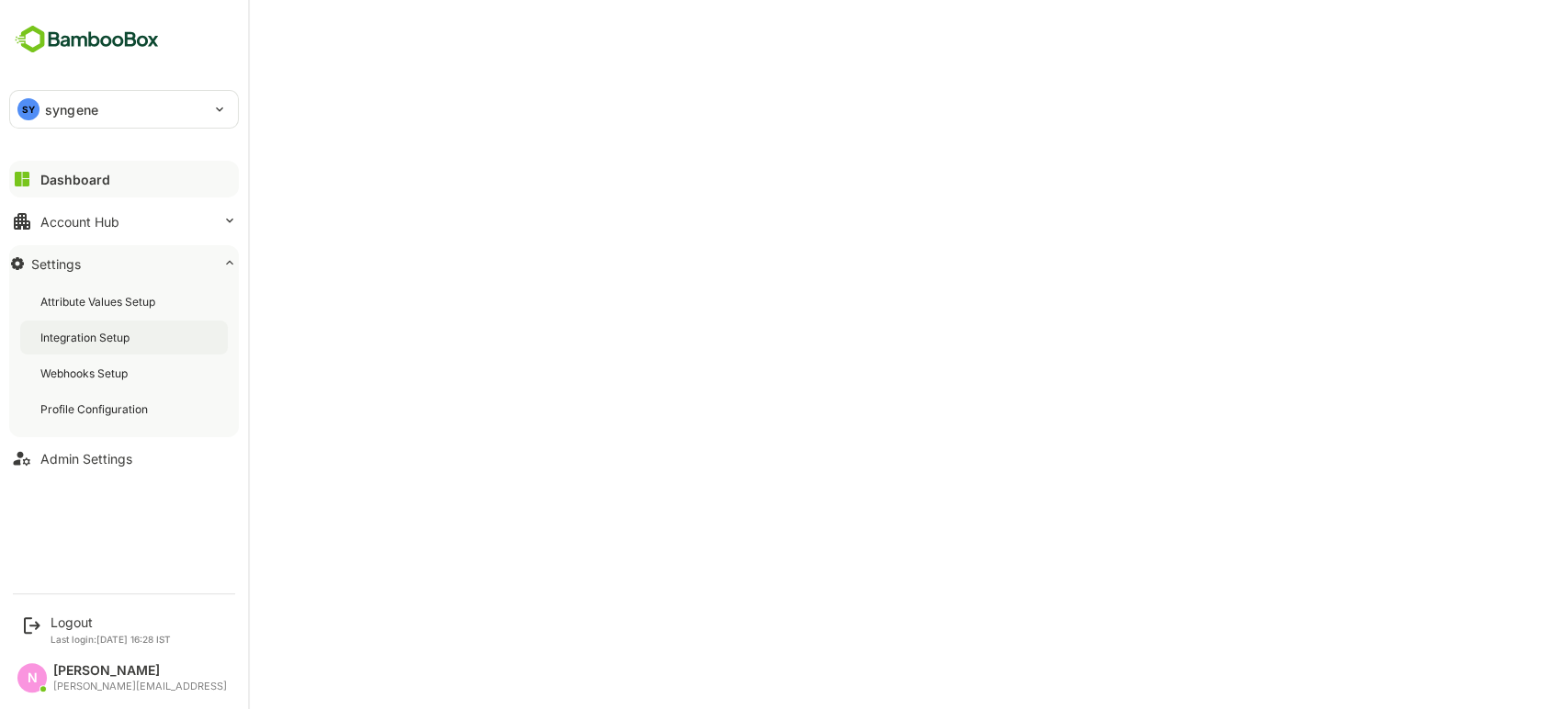 click on "Integration Setup" at bounding box center [124, 337] 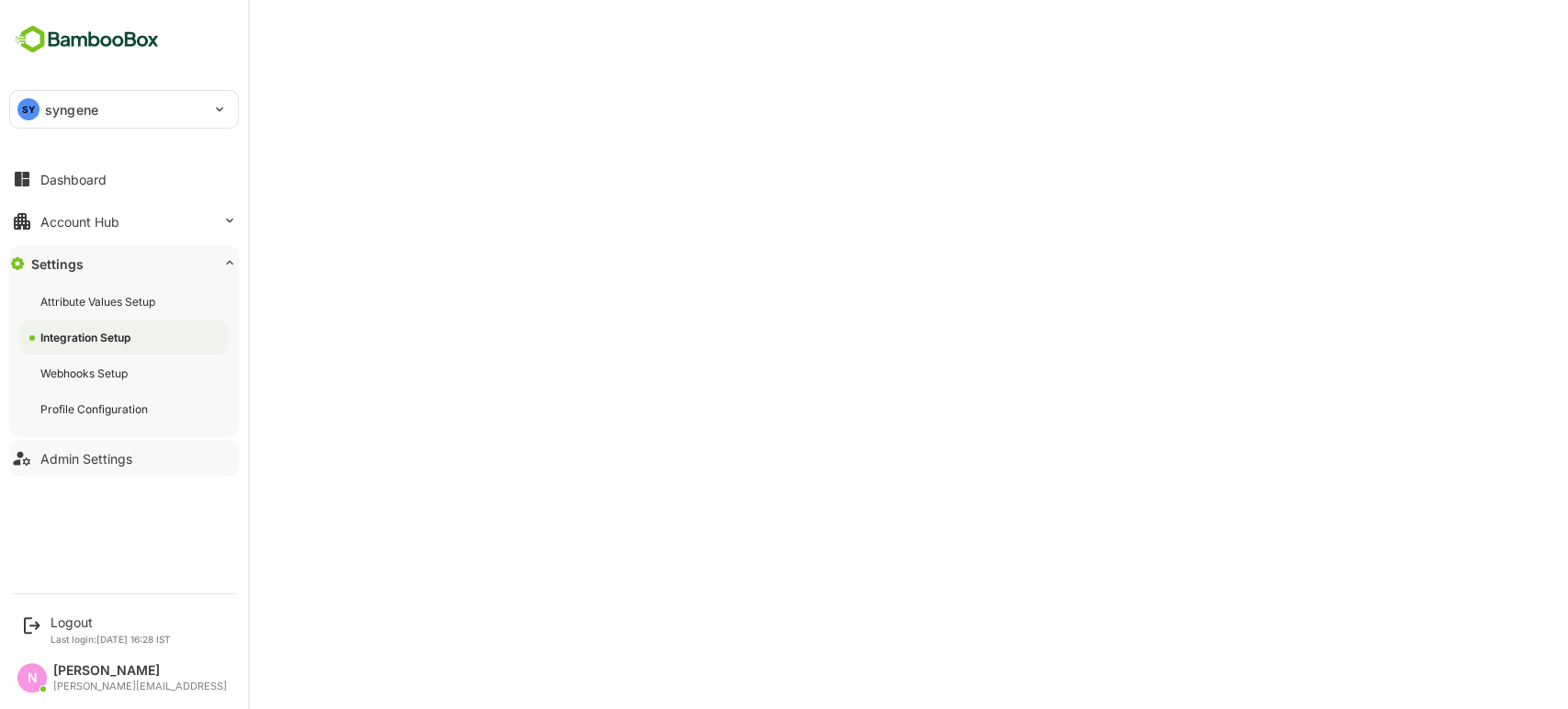 click on "Admin Settings" at bounding box center [124, 458] 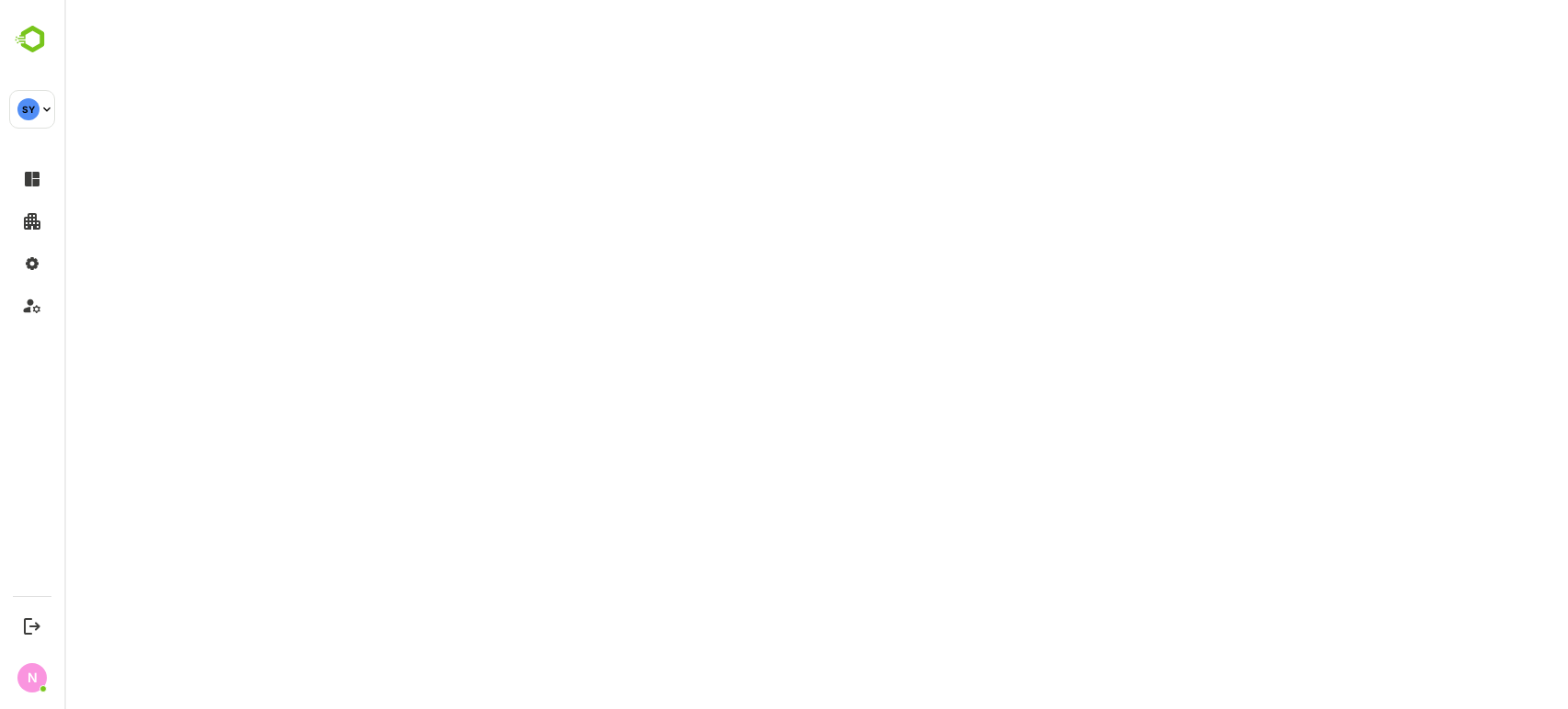 scroll, scrollTop: 0, scrollLeft: 0, axis: both 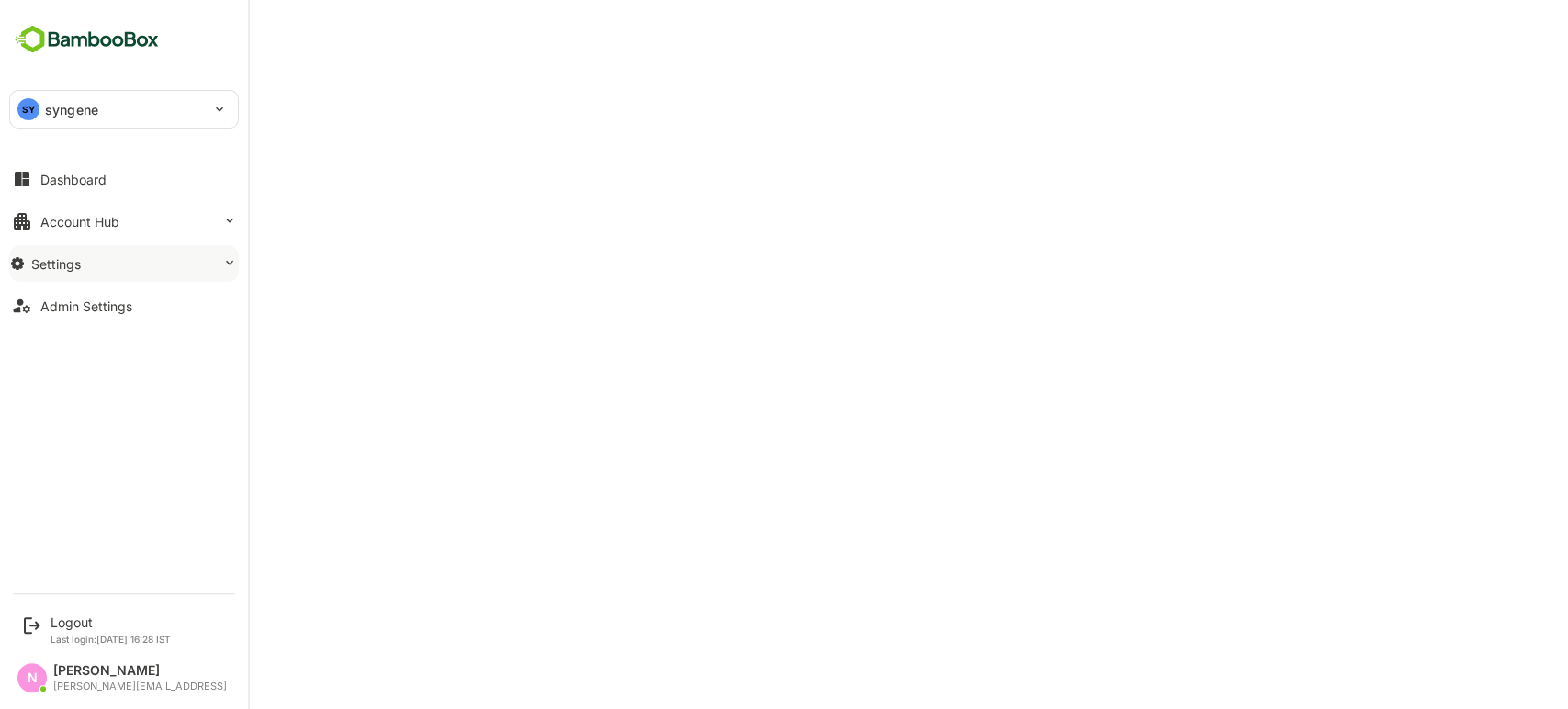 click on "Settings" at bounding box center (124, 264) 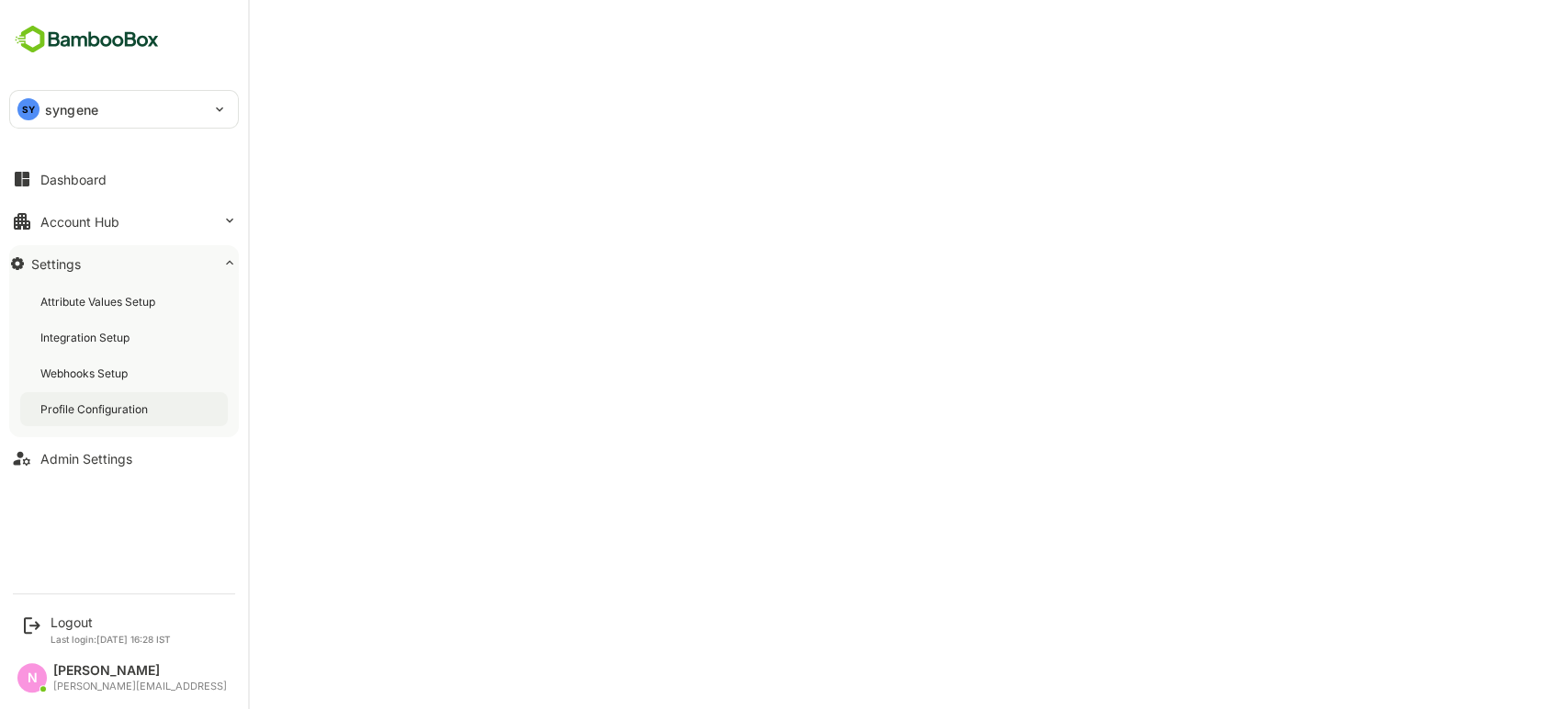 click on "Profile Configuration" at bounding box center [124, 409] 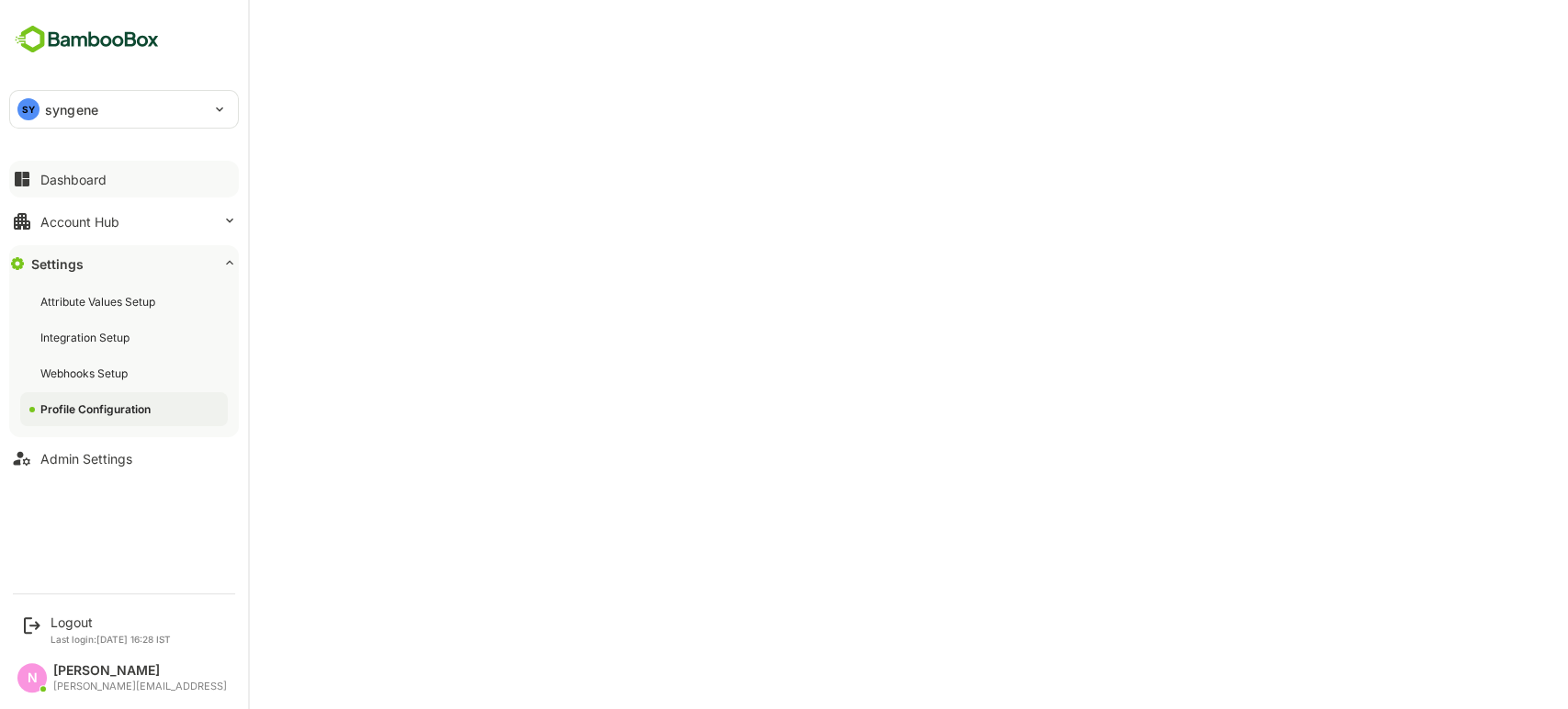 click on "Dashboard" at bounding box center (124, 179) 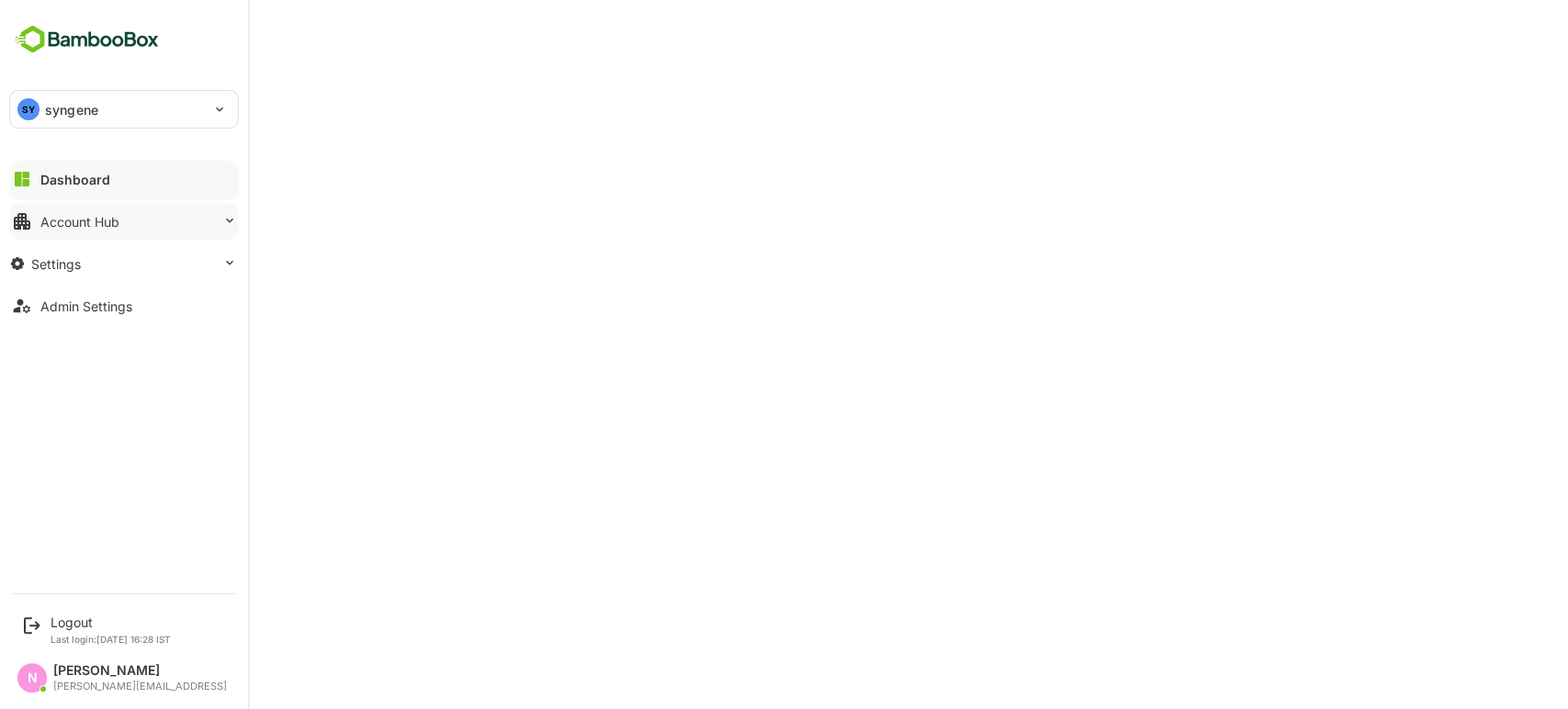 click on "Account Hub" at bounding box center (80, 221) 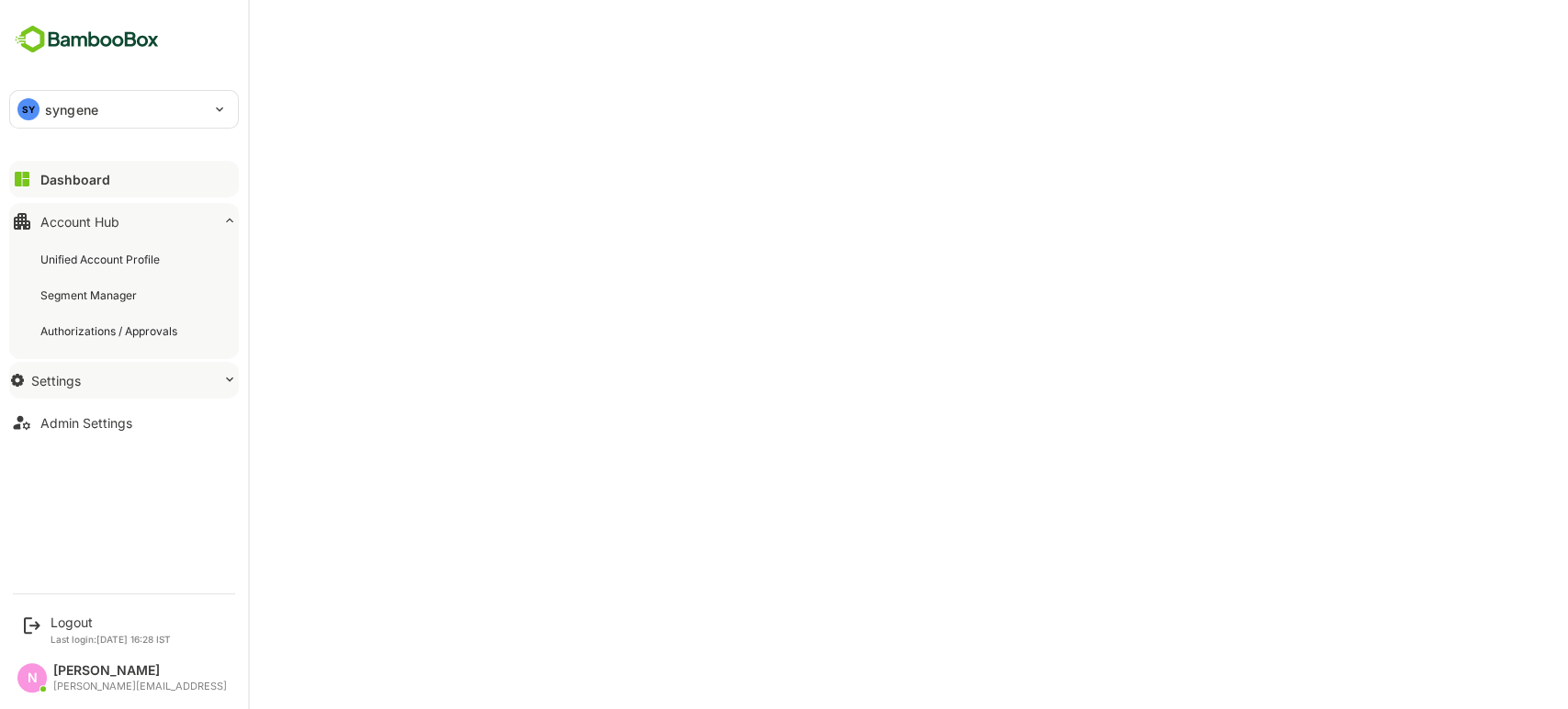 click on "Settings" at bounding box center [124, 380] 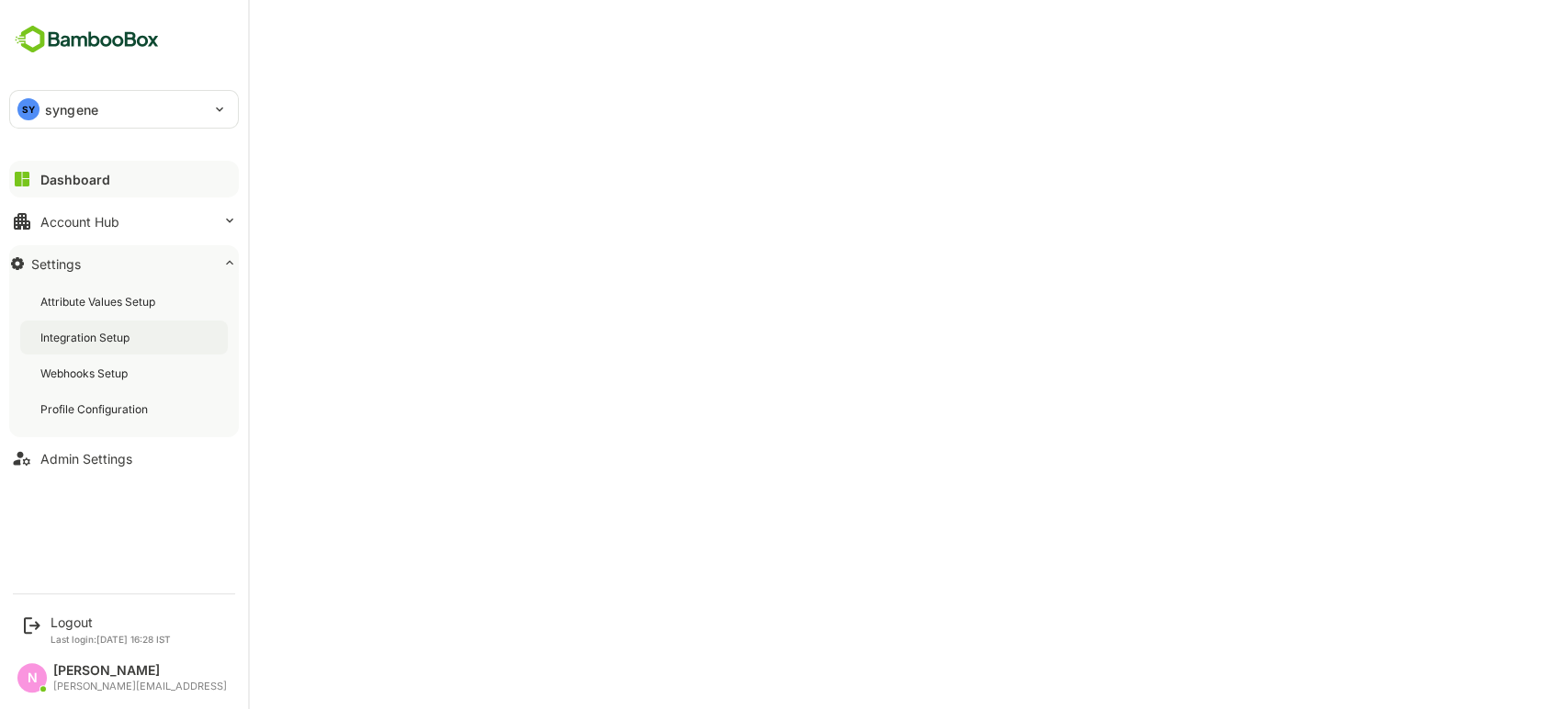 click on "Integration Setup" at bounding box center [86, 337] 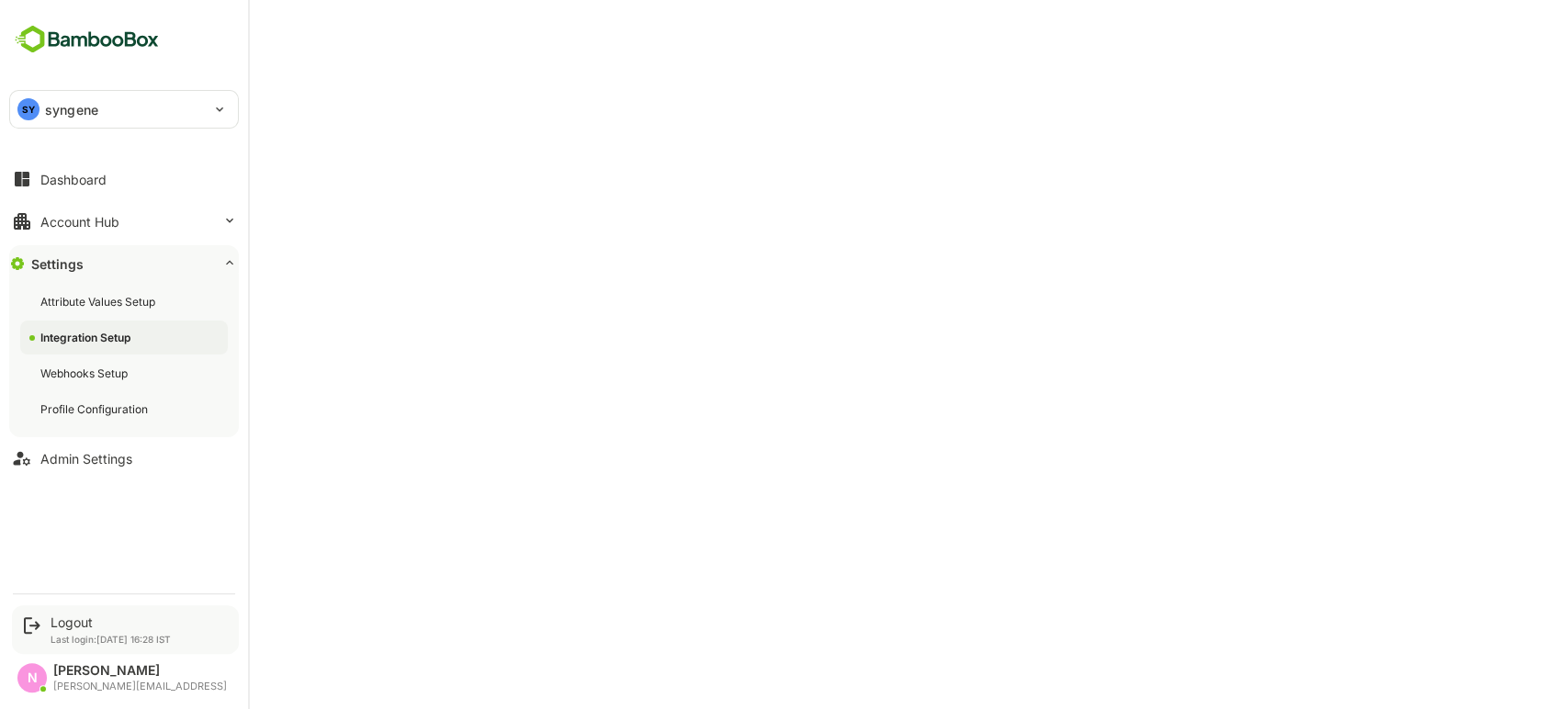 click on "Logout Last login:  Jul 2   16:28   IST" at bounding box center (110, 629) 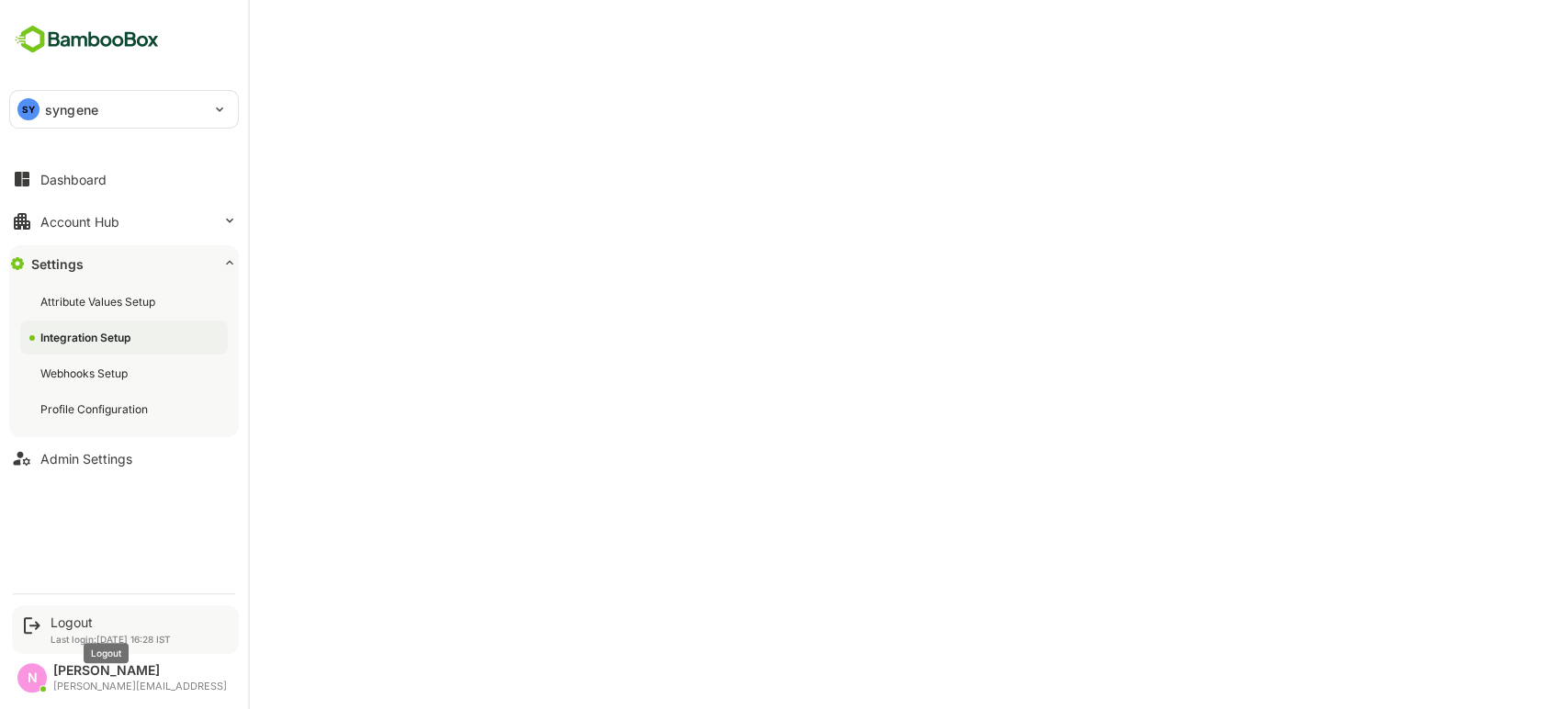 click on "Logout" at bounding box center [110, 622] 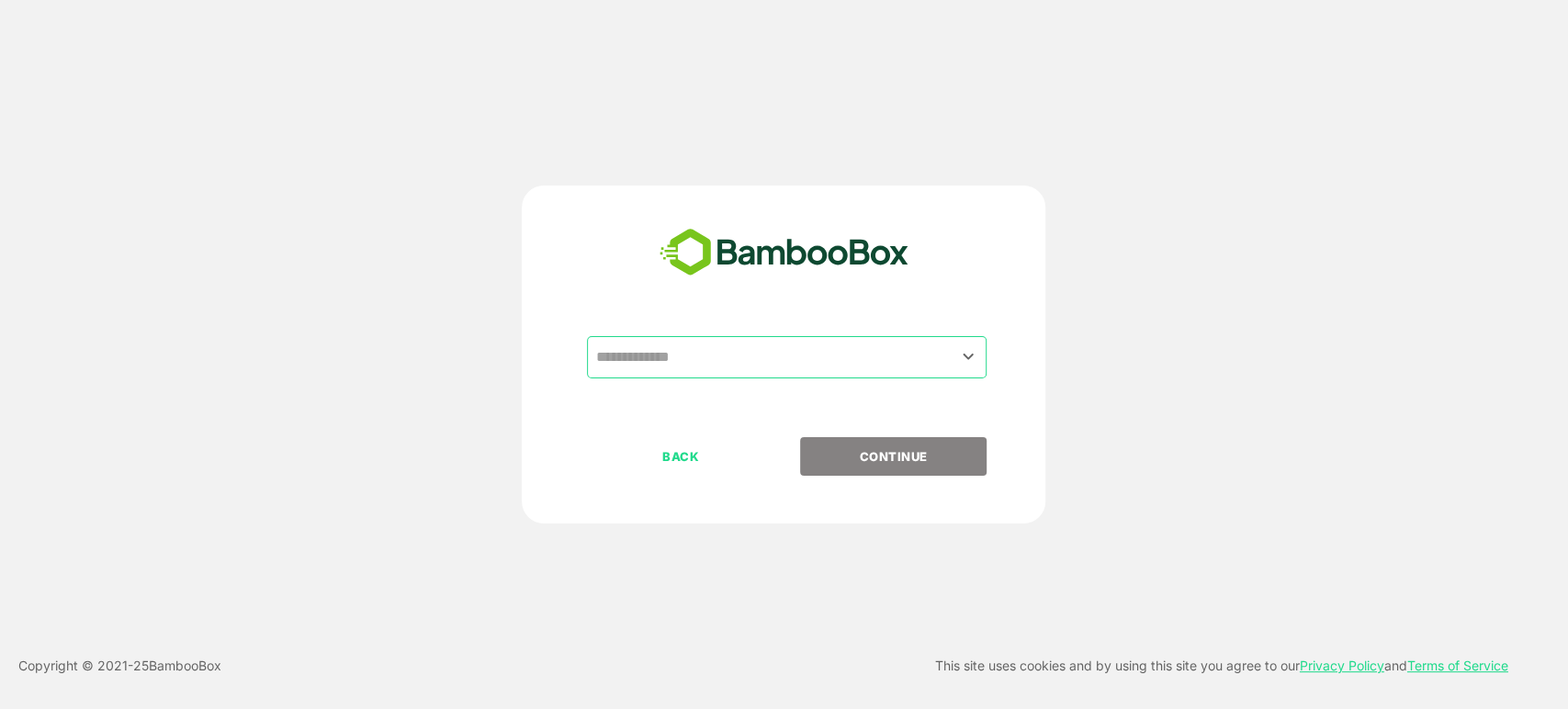 click at bounding box center (786, 357) 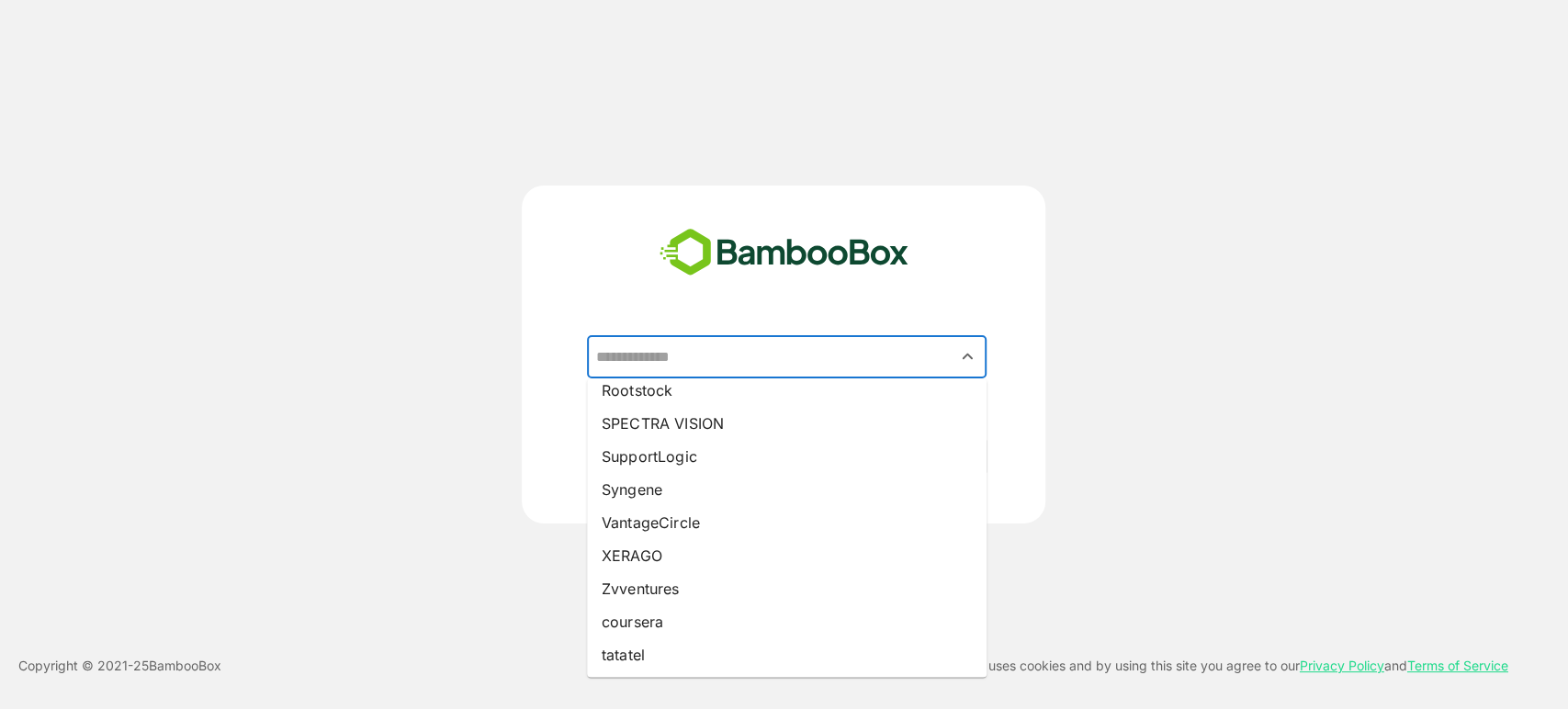 scroll, scrollTop: 377, scrollLeft: 0, axis: vertical 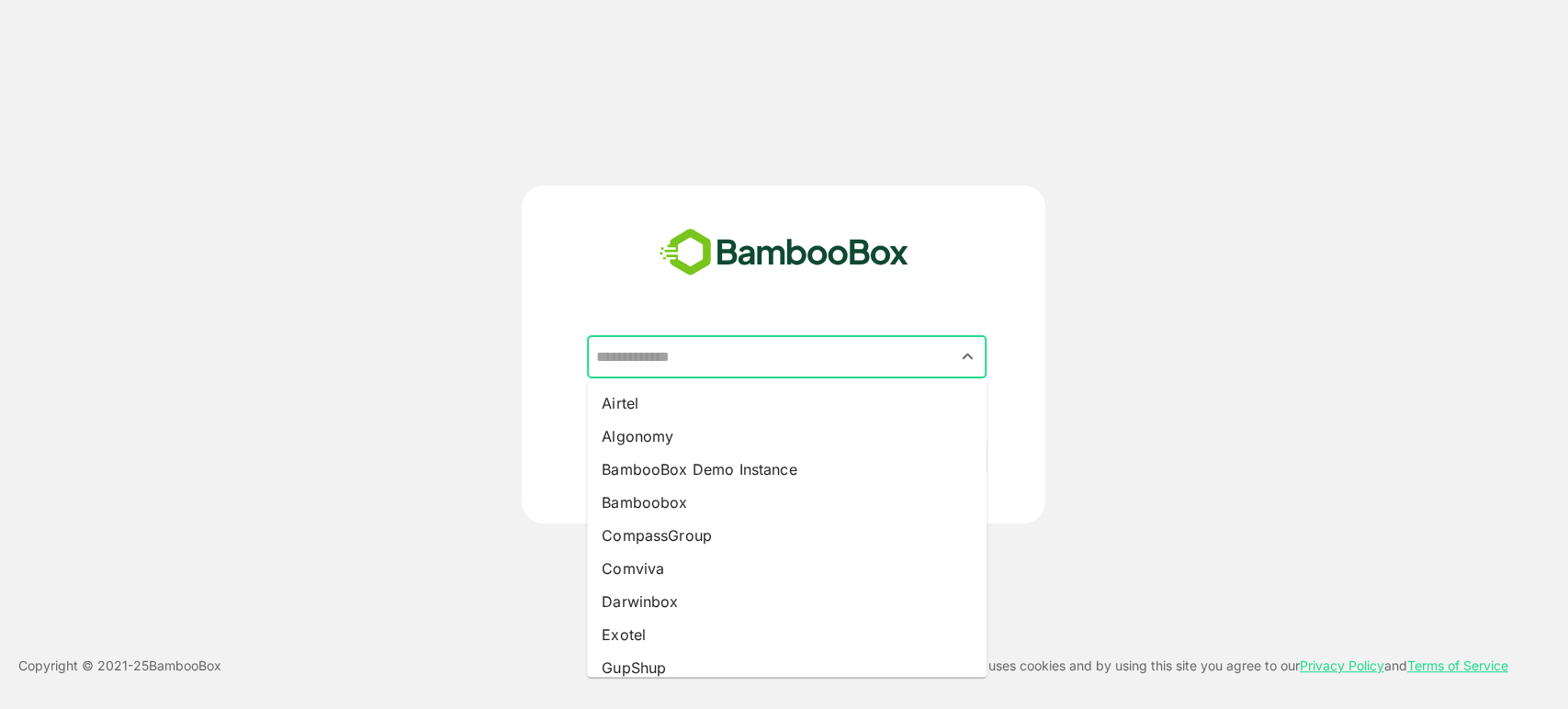 click at bounding box center [786, 357] 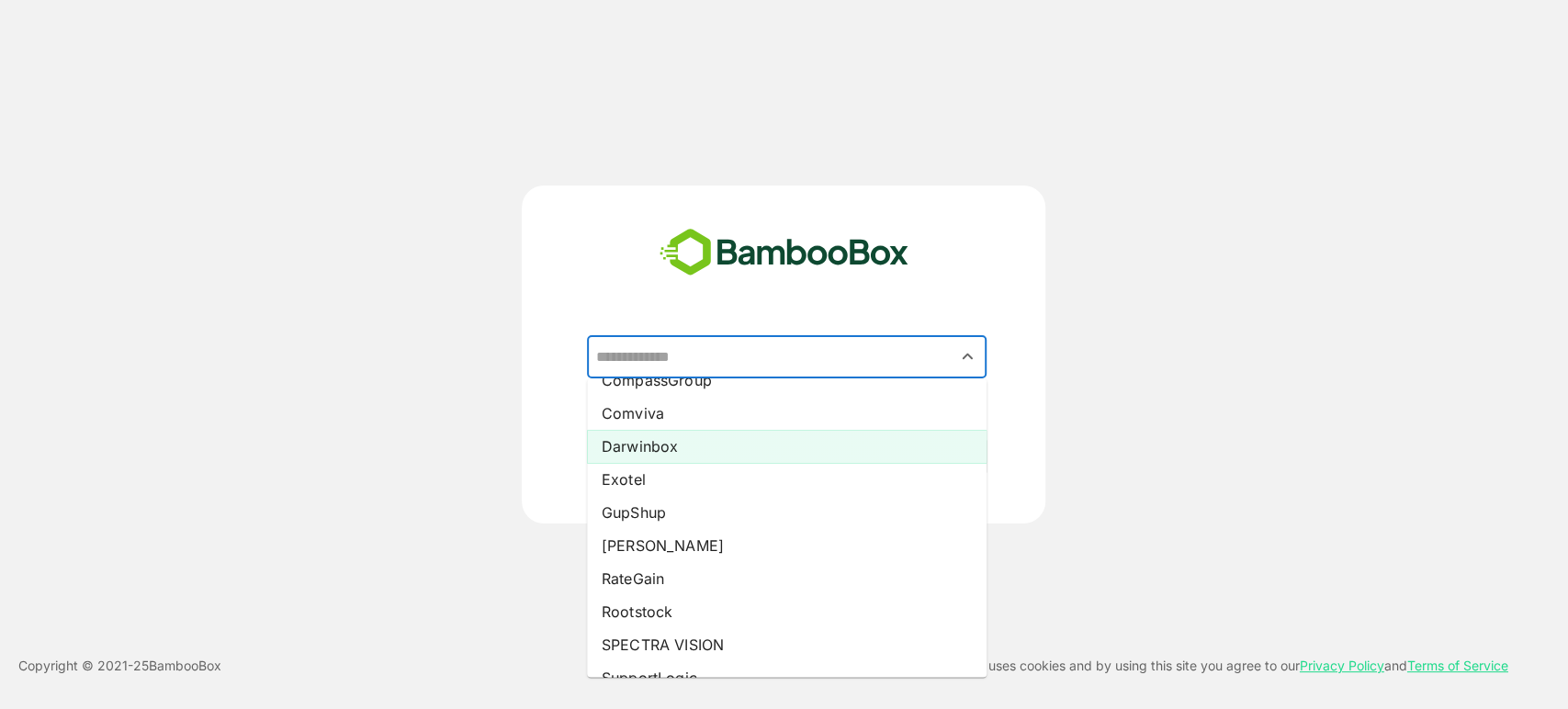 scroll, scrollTop: 377, scrollLeft: 0, axis: vertical 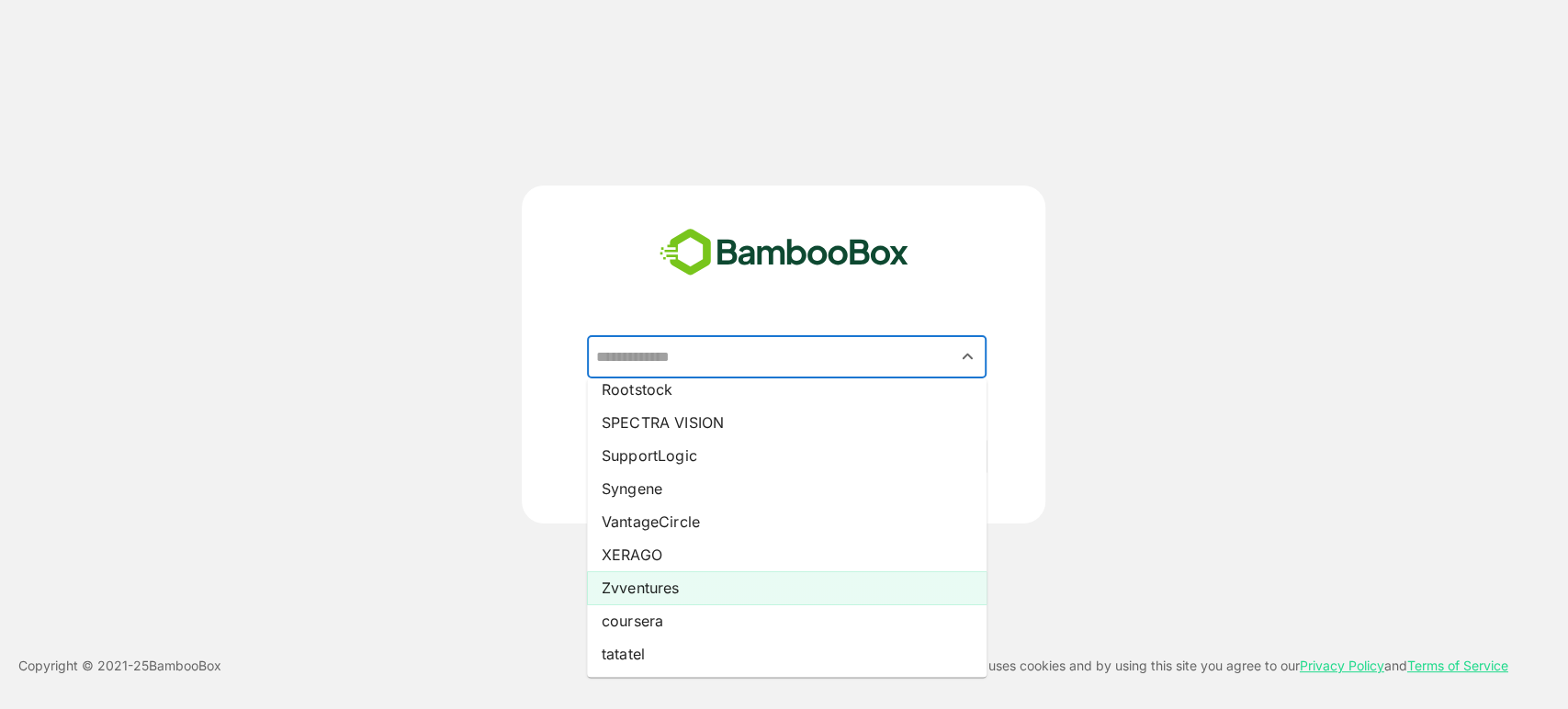 click on "Zvventures" at bounding box center (786, 588) 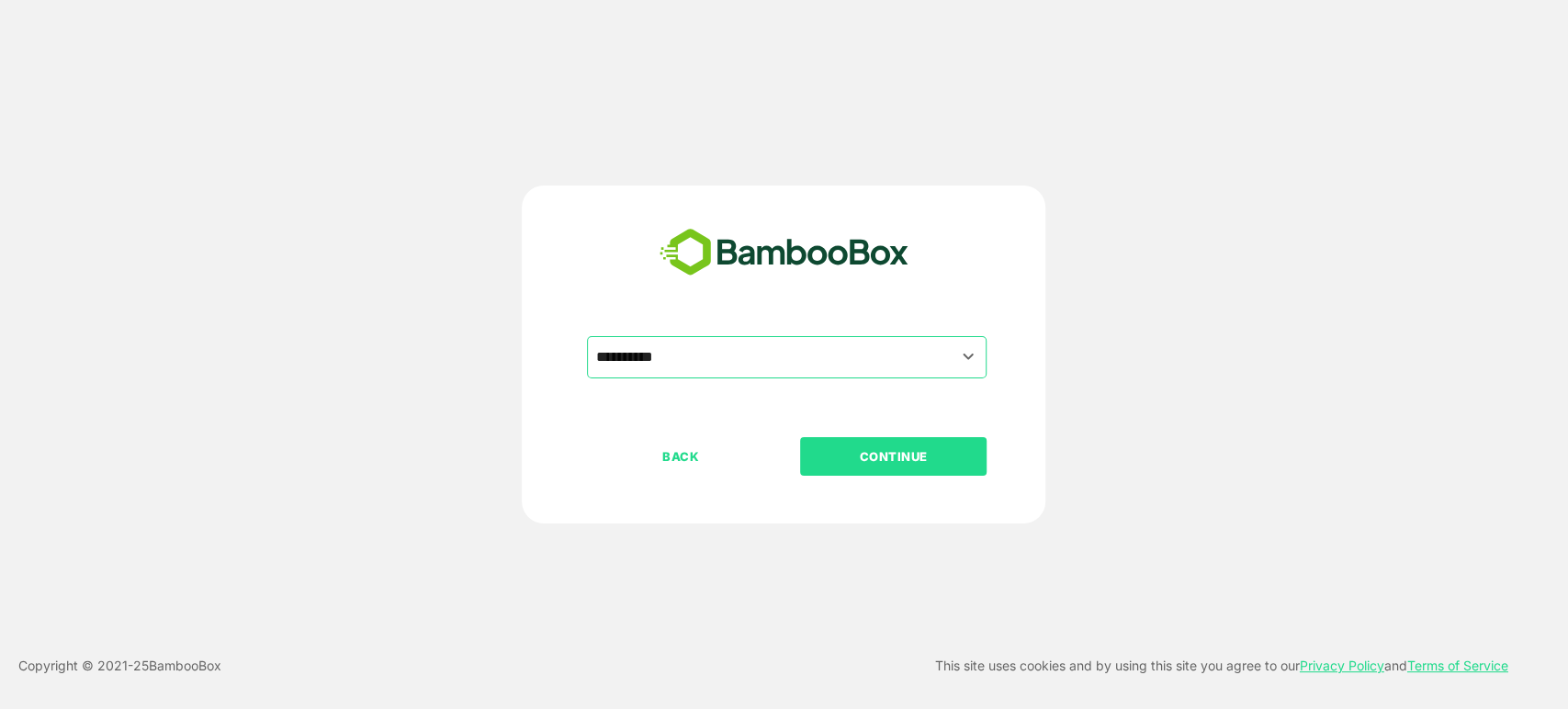 click on "CONTINUE" at bounding box center [893, 456] 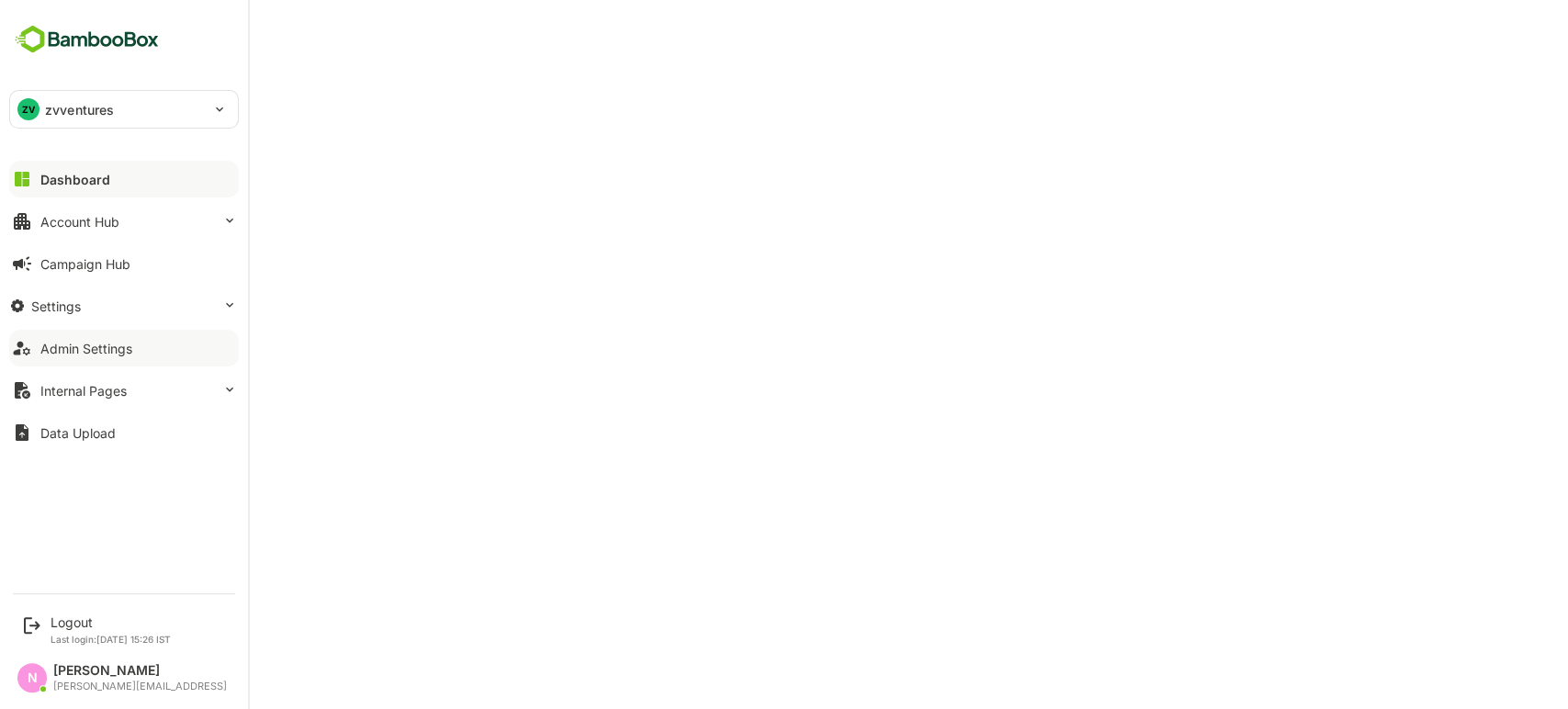 click on "Admin Settings" at bounding box center (124, 348) 